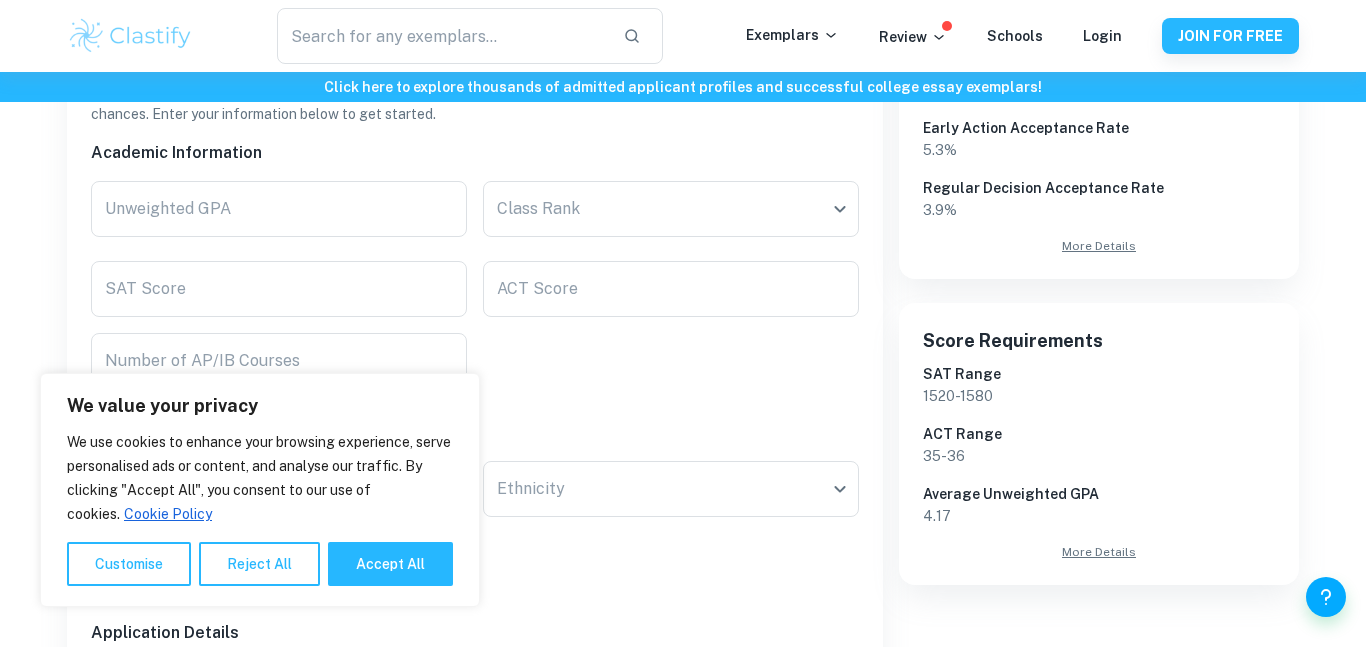 scroll, scrollTop: 470, scrollLeft: 0, axis: vertical 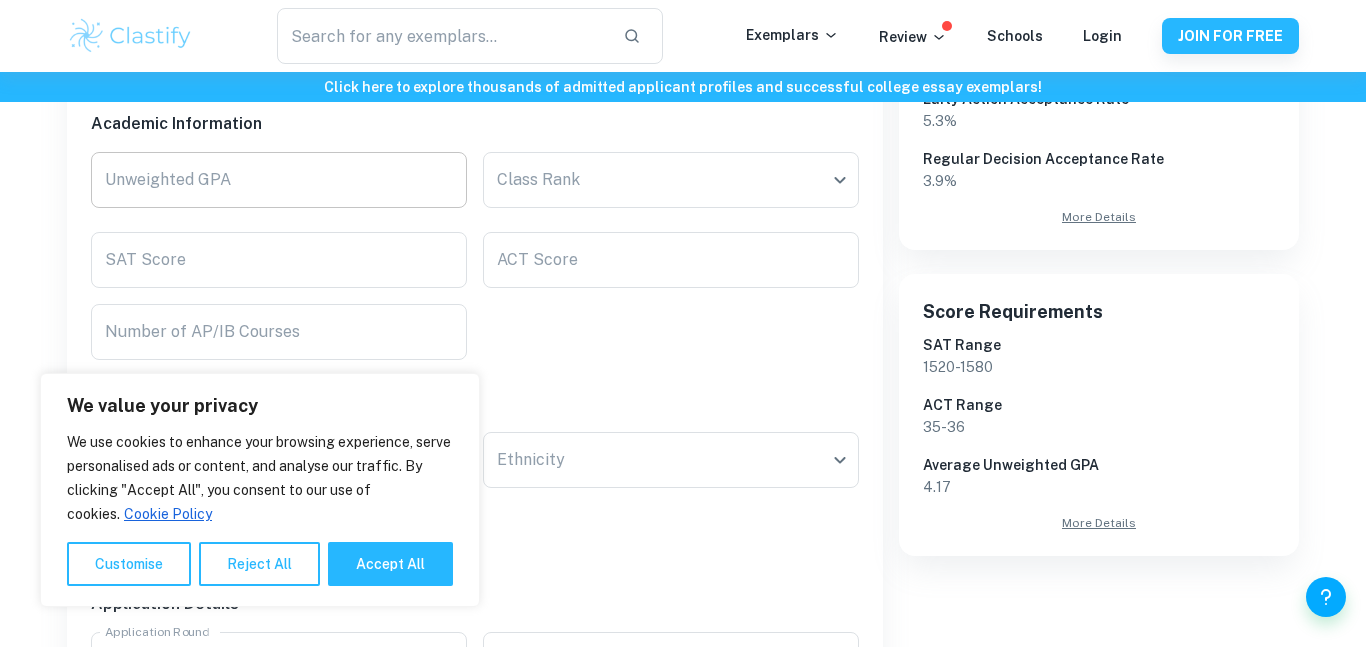 click on "Unweighted GPA" at bounding box center (279, 180) 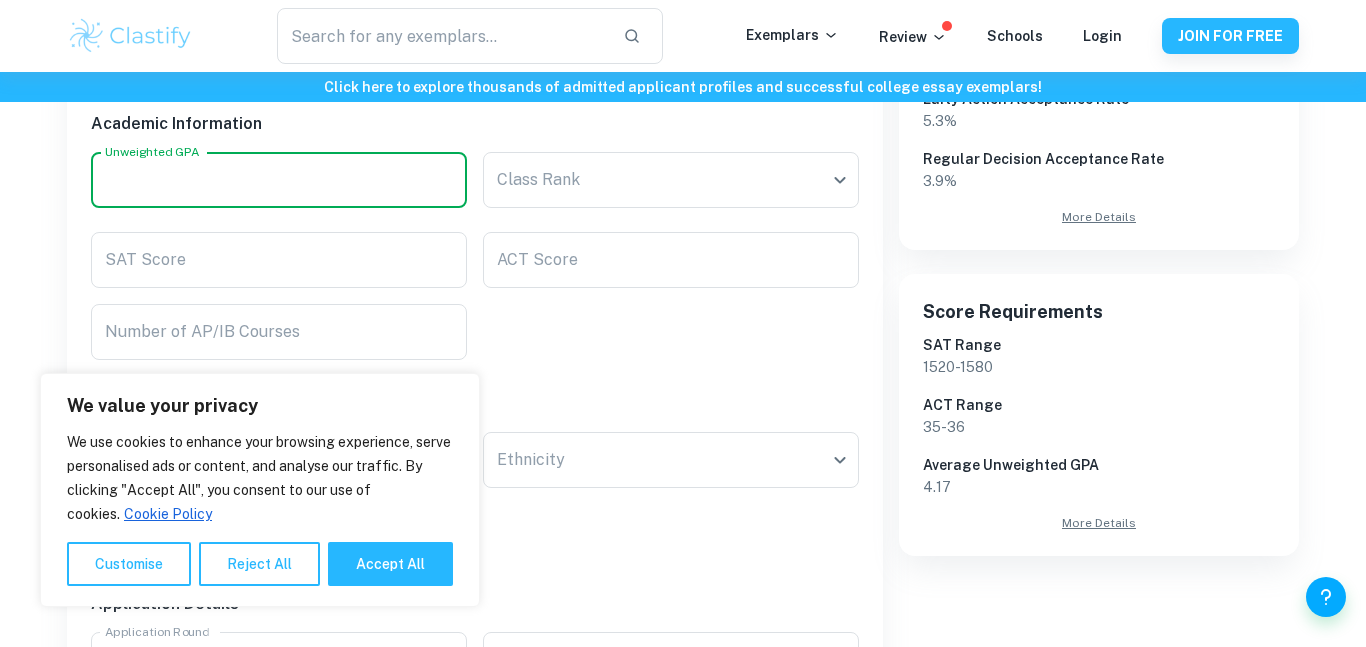 type on "5" 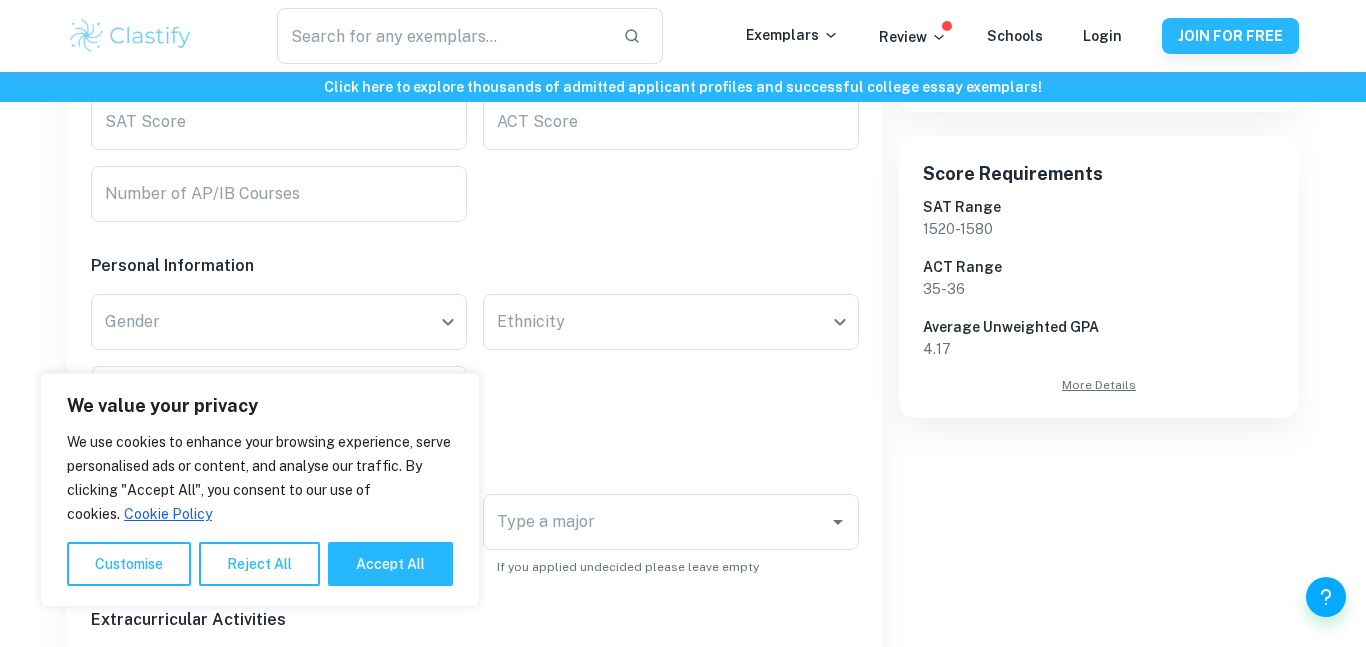 scroll, scrollTop: 642, scrollLeft: 0, axis: vertical 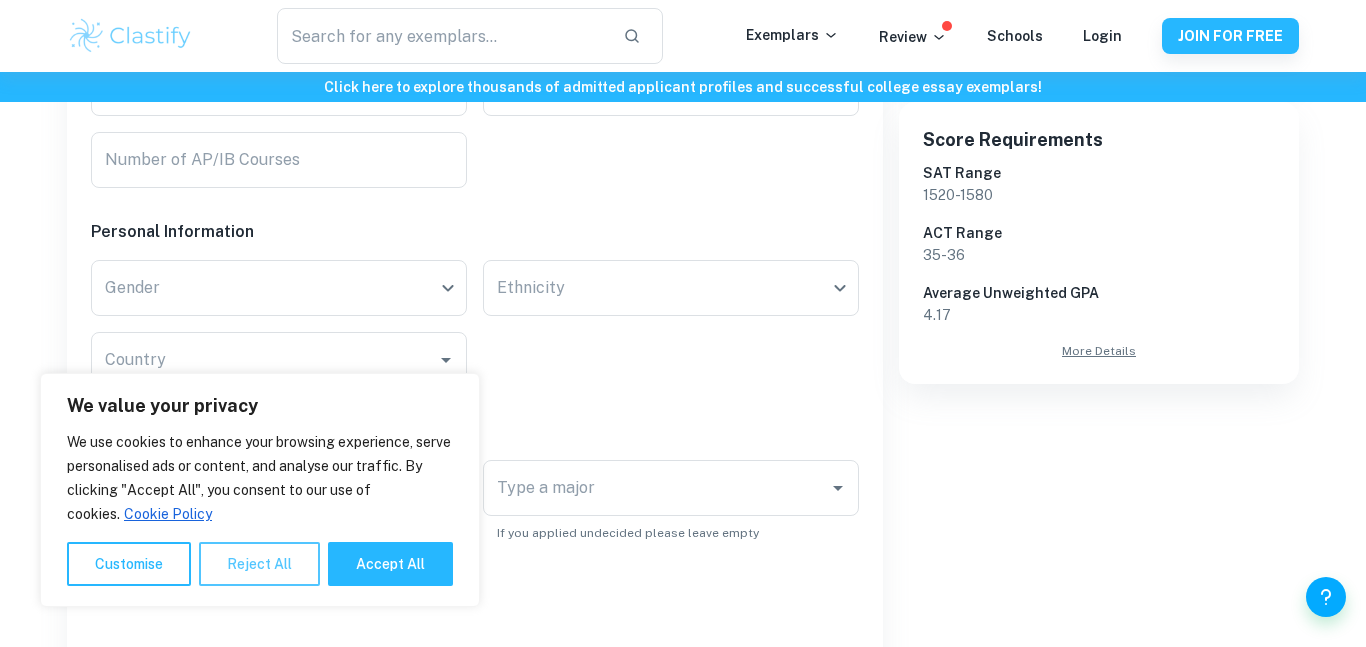 type on "5.0" 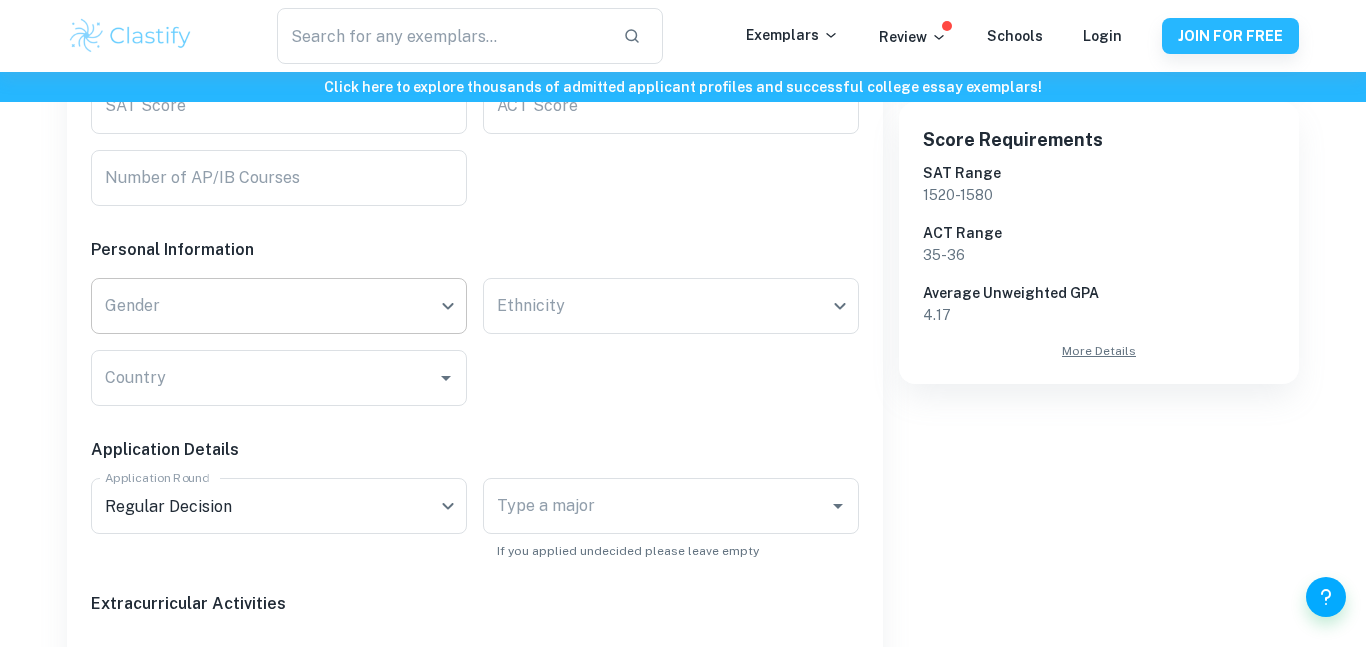 click on "We value your privacy We use cookies to enhance your browsing experience, serve personalised ads or content, and analyse our traffic. By clicking "Accept All", you consent to our use of cookies.   Cookie Policy Customise   Reject All   Accept All   Customise Consent Preferences   We use cookies to help you navigate efficiently and perform certain functions. You will find detailed information about all cookies under each consent category below. The cookies that are categorised as "Necessary" are stored on your browser as they are essential for enabling the basic functionalities of the site. ...  Show more For more information on how Google's third-party cookies operate and handle your data, see:   Google Privacy Policy Necessary Always Active Necessary cookies are required to enable the basic features of this site, such as providing secure log-in or adjusting your consent preferences. These cookies do not store any personally identifiable data. Functional Analytics Performance Advertisement Uncategorised" at bounding box center (683, -247) 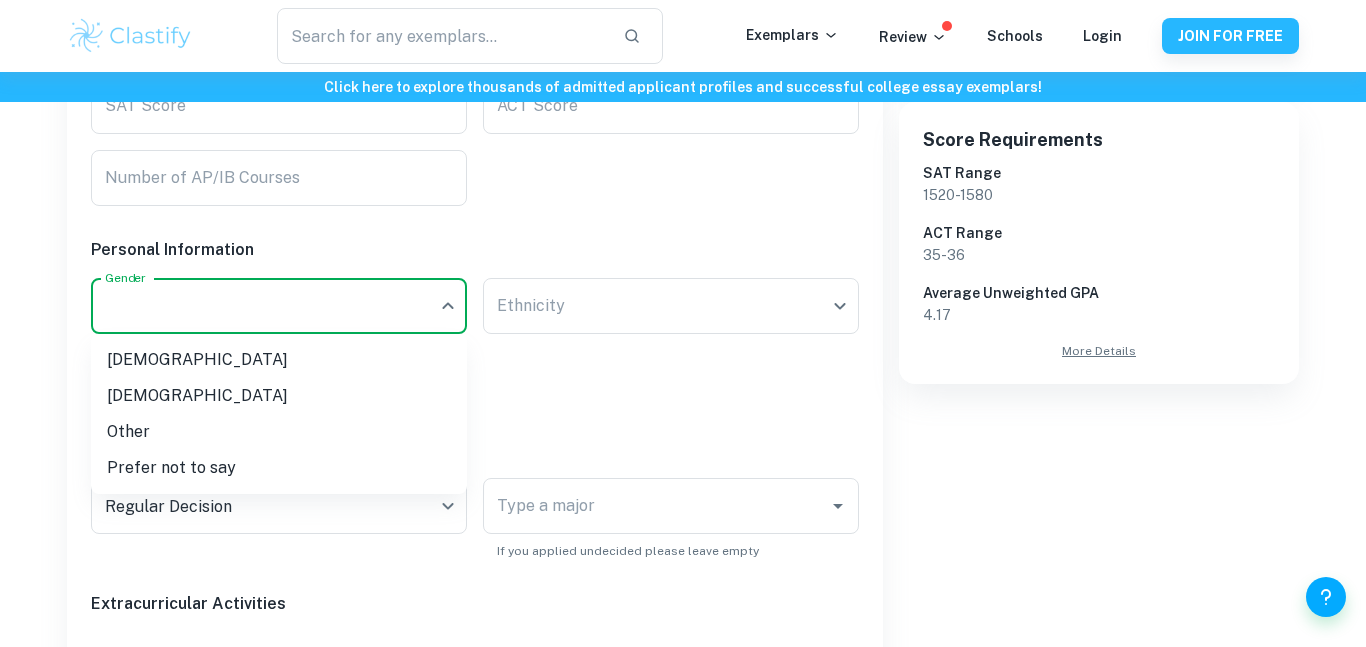 click on "[DEMOGRAPHIC_DATA]" at bounding box center (279, 396) 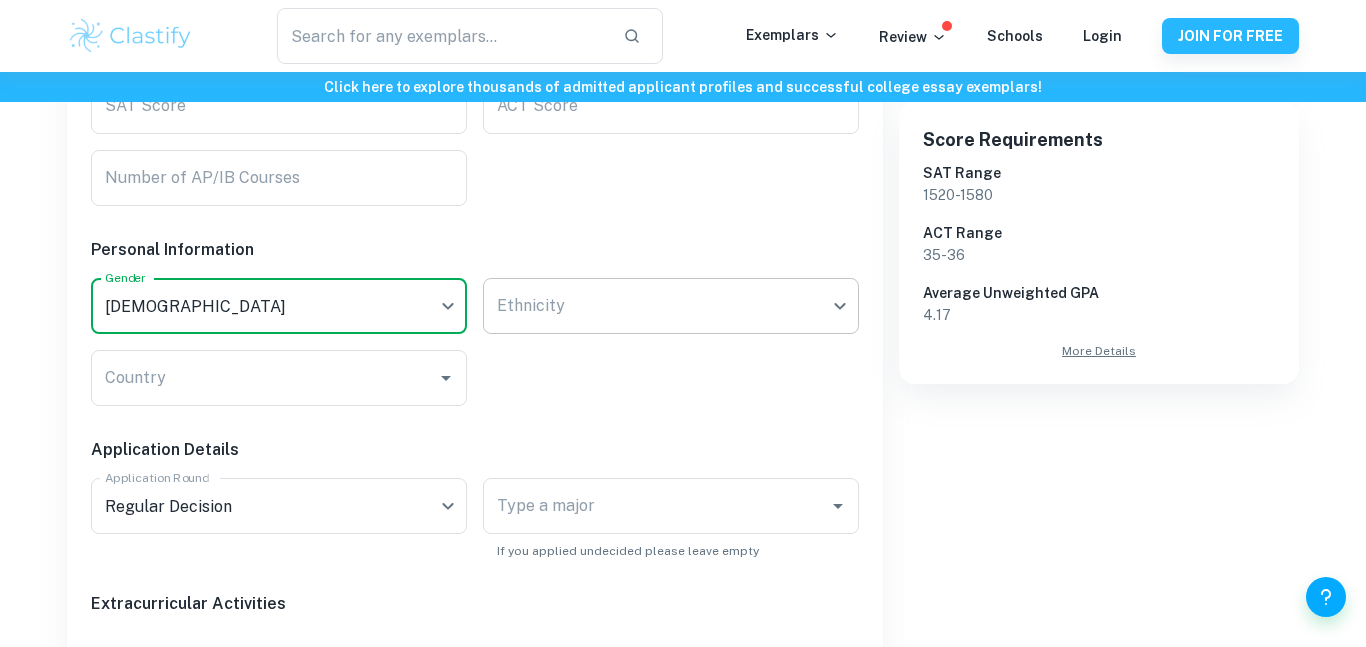 click on "We value your privacy We use cookies to enhance your browsing experience, serve personalised ads or content, and analyse our traffic. By clicking "Accept All", you consent to our use of cookies.   Cookie Policy Customise   Reject All   Accept All   Customise Consent Preferences   We use cookies to help you navigate efficiently and perform certain functions. You will find detailed information about all cookies under each consent category below. The cookies that are categorised as "Necessary" are stored on your browser as they are essential for enabling the basic functionalities of the site. ...  Show more For more information on how Google's third-party cookies operate and handle your data, see:   Google Privacy Policy Necessary Always Active Necessary cookies are required to enable the basic features of this site, such as providing secure log-in or adjusting your consent preferences. These cookies do not store any personally identifiable data. Functional Analytics Performance Advertisement Uncategorised" at bounding box center (683, -247) 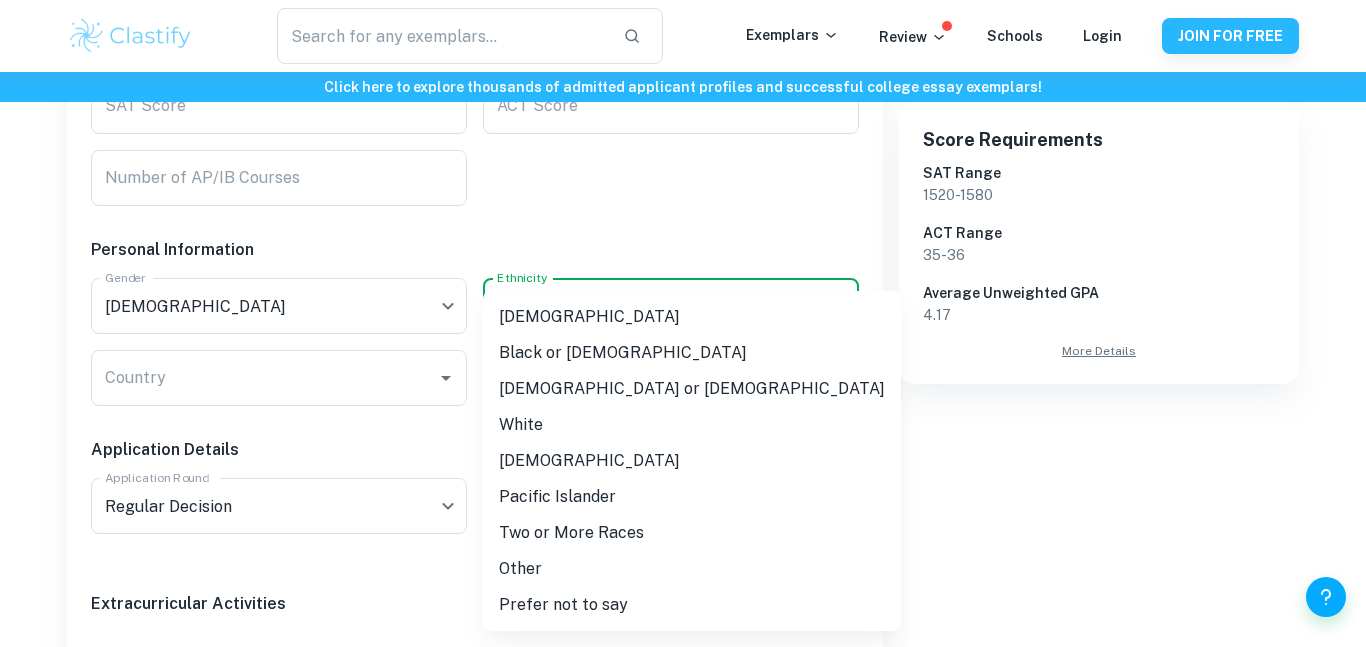 click on "White" at bounding box center [692, 425] 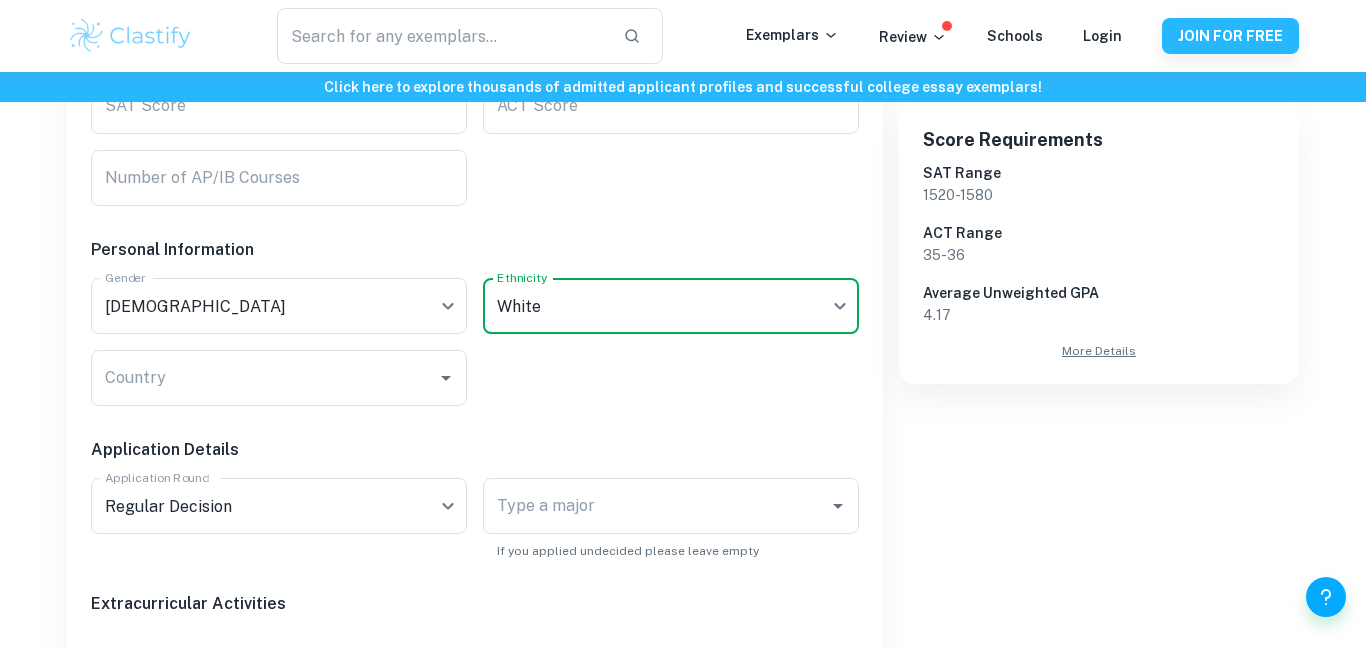 click on "Application Details" at bounding box center (467, 434) 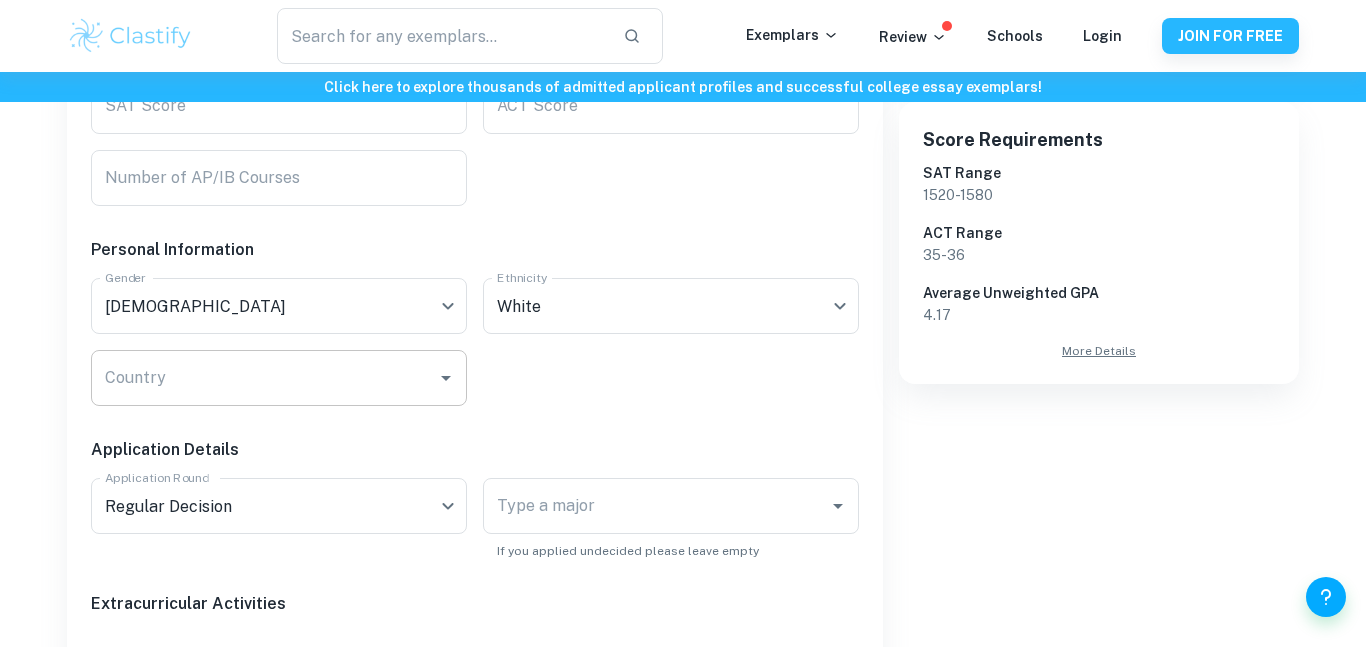 click on "Country" at bounding box center [264, 378] 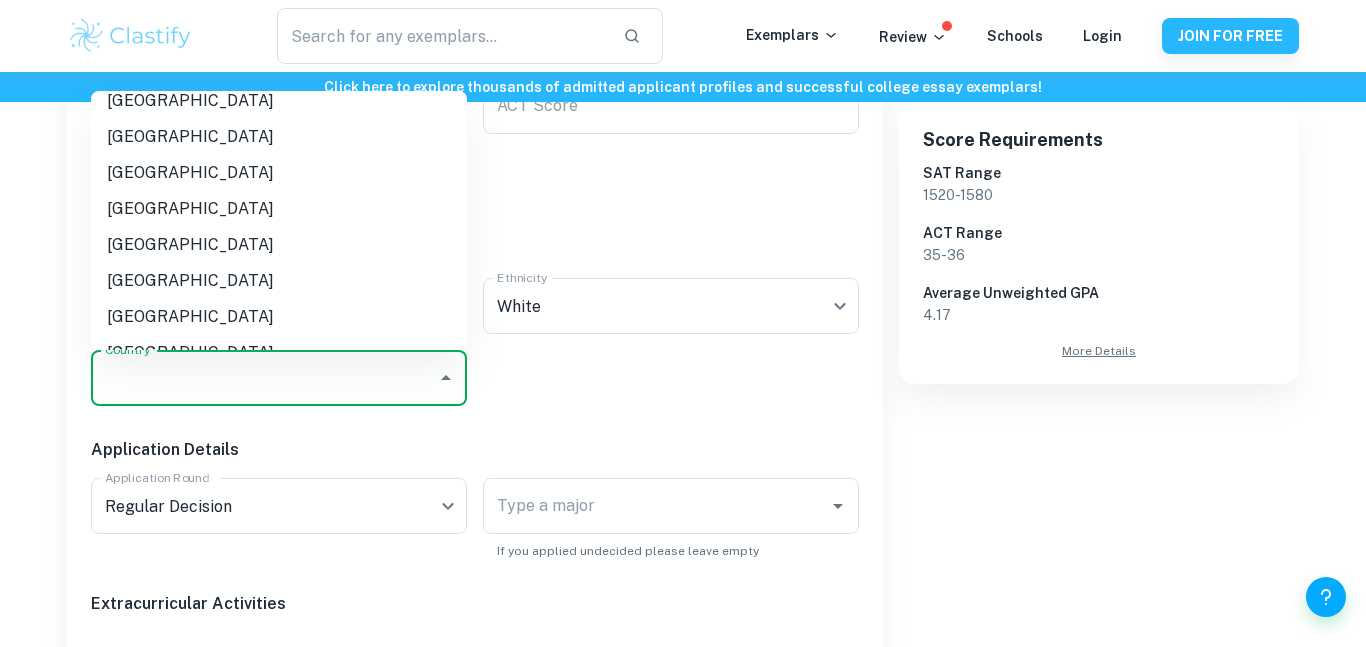 scroll, scrollTop: 6564, scrollLeft: 0, axis: vertical 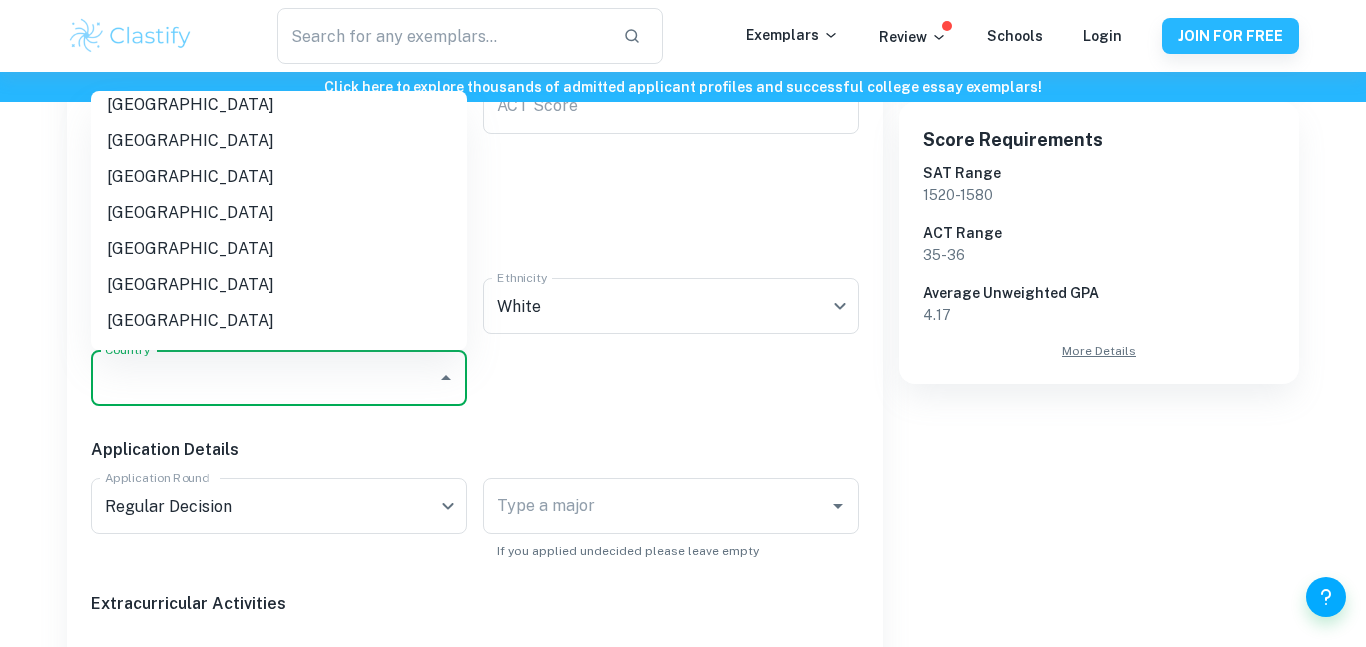 click on "[GEOGRAPHIC_DATA]" at bounding box center (279, 249) 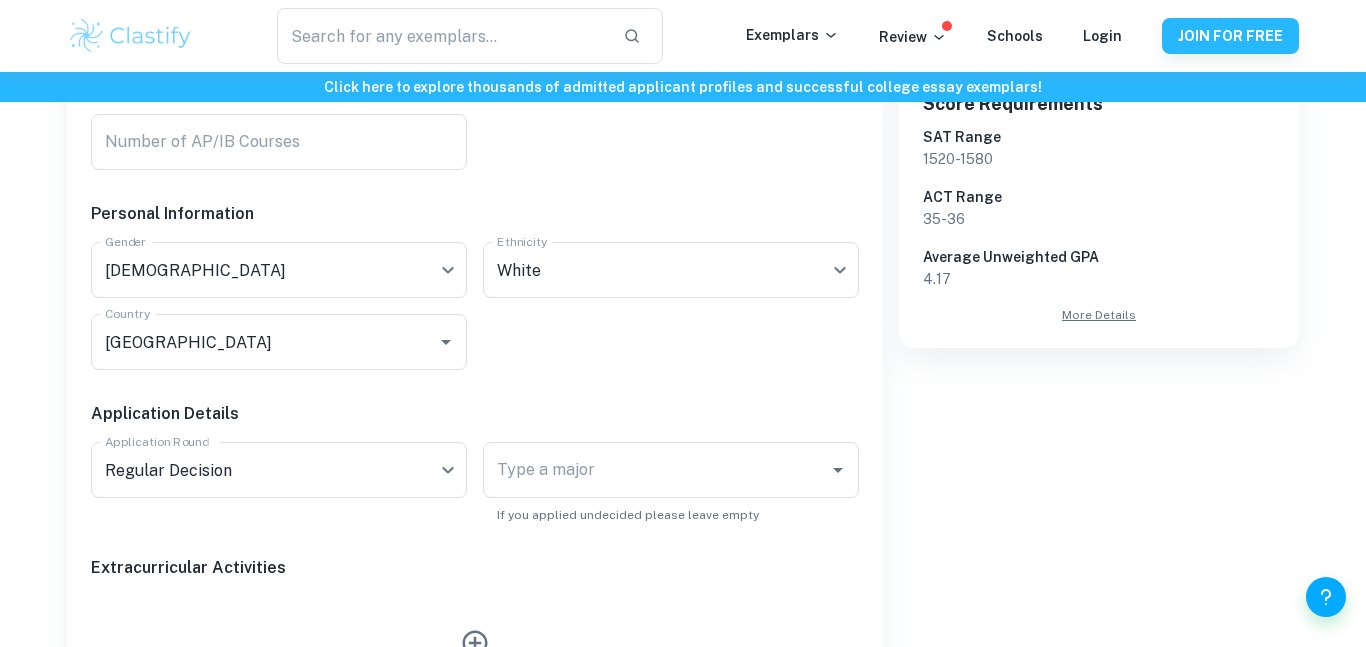 scroll, scrollTop: 695, scrollLeft: 0, axis: vertical 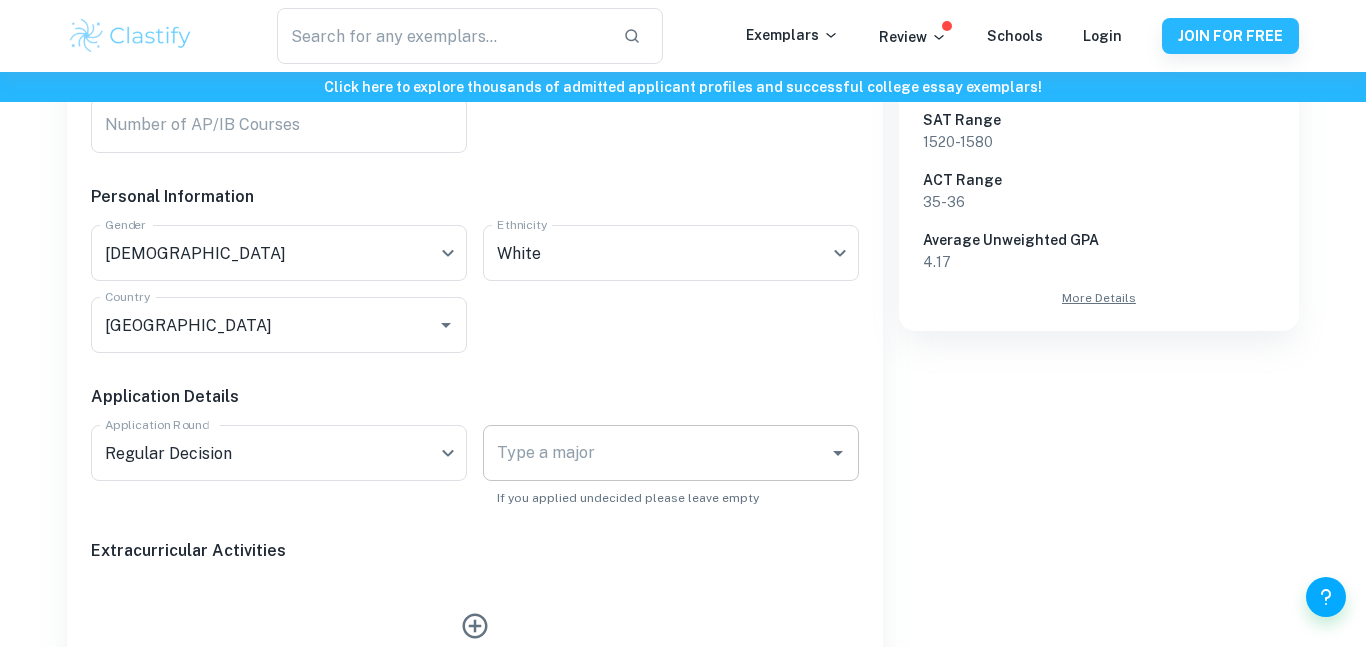 click on "Type a major Type a major" at bounding box center [671, 453] 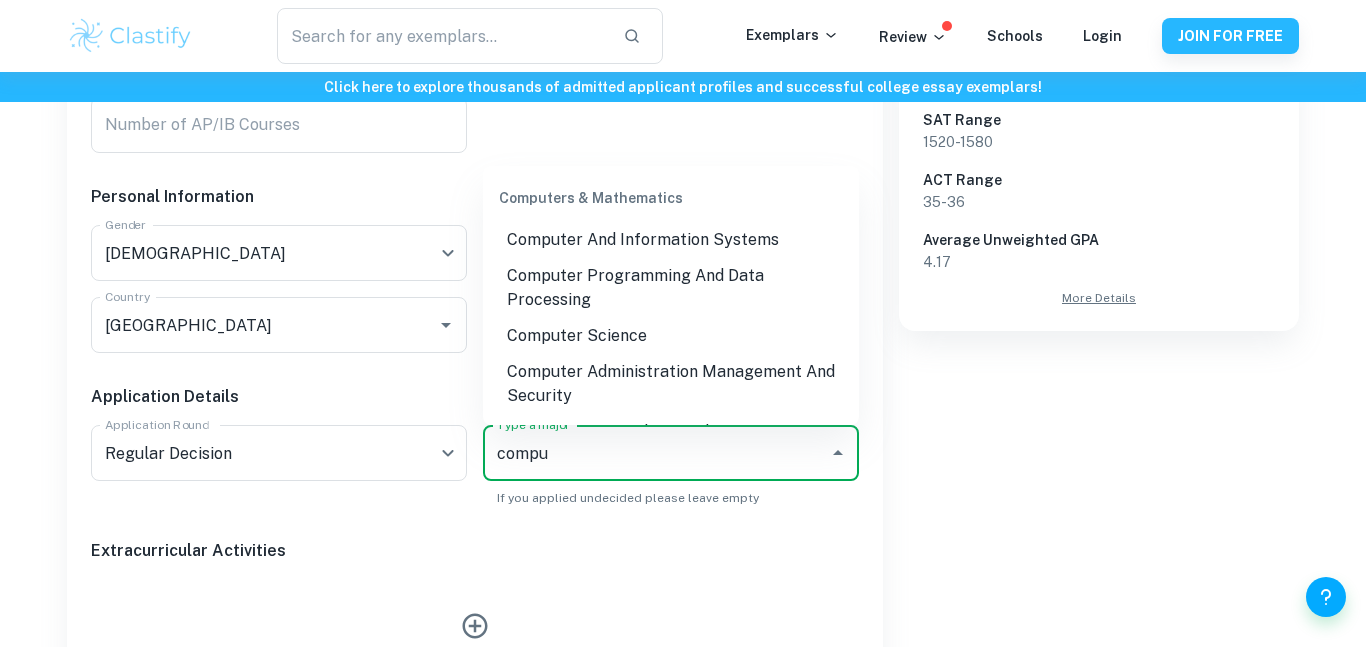 click on "Computer Science" at bounding box center (671, 336) 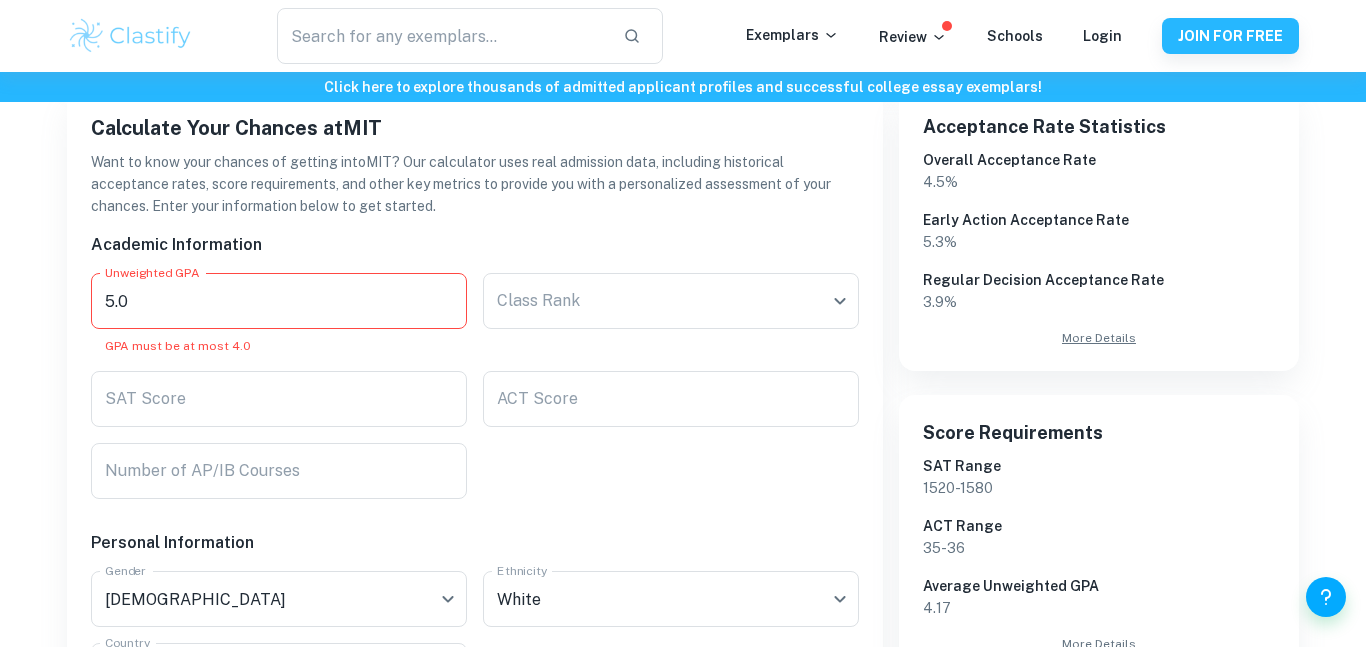 scroll, scrollTop: 348, scrollLeft: 0, axis: vertical 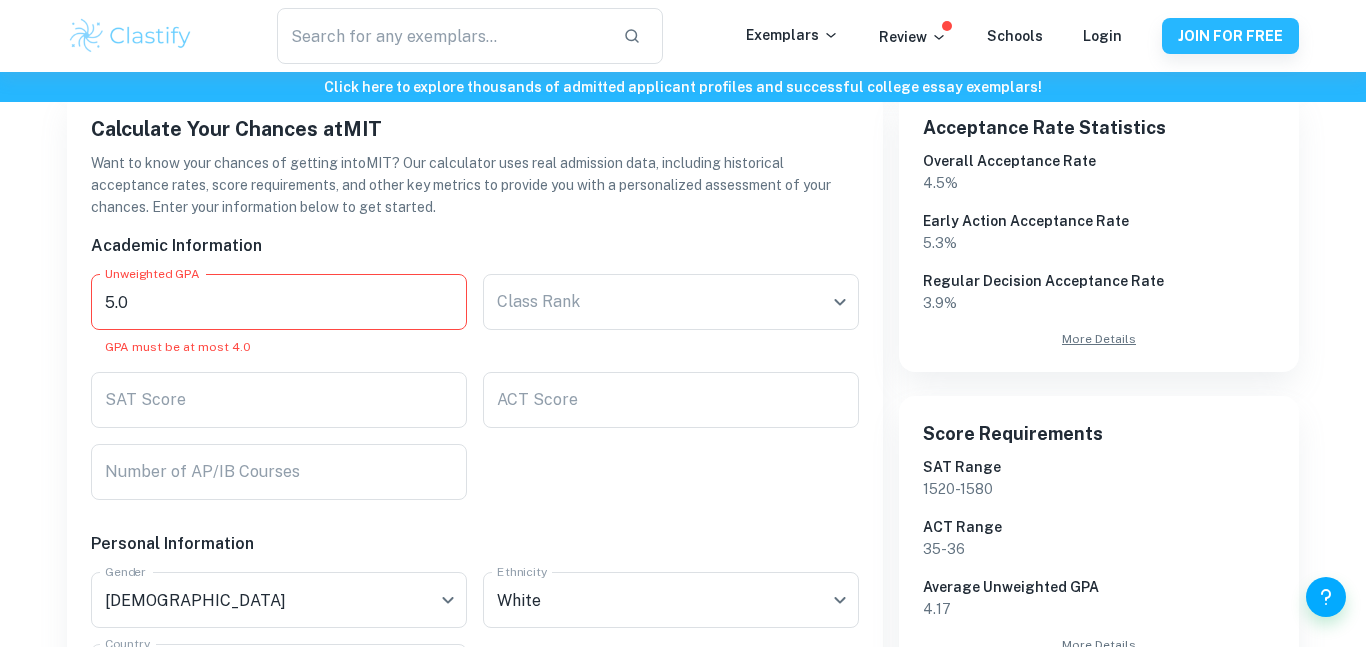 click on "5.0" at bounding box center (279, 302) 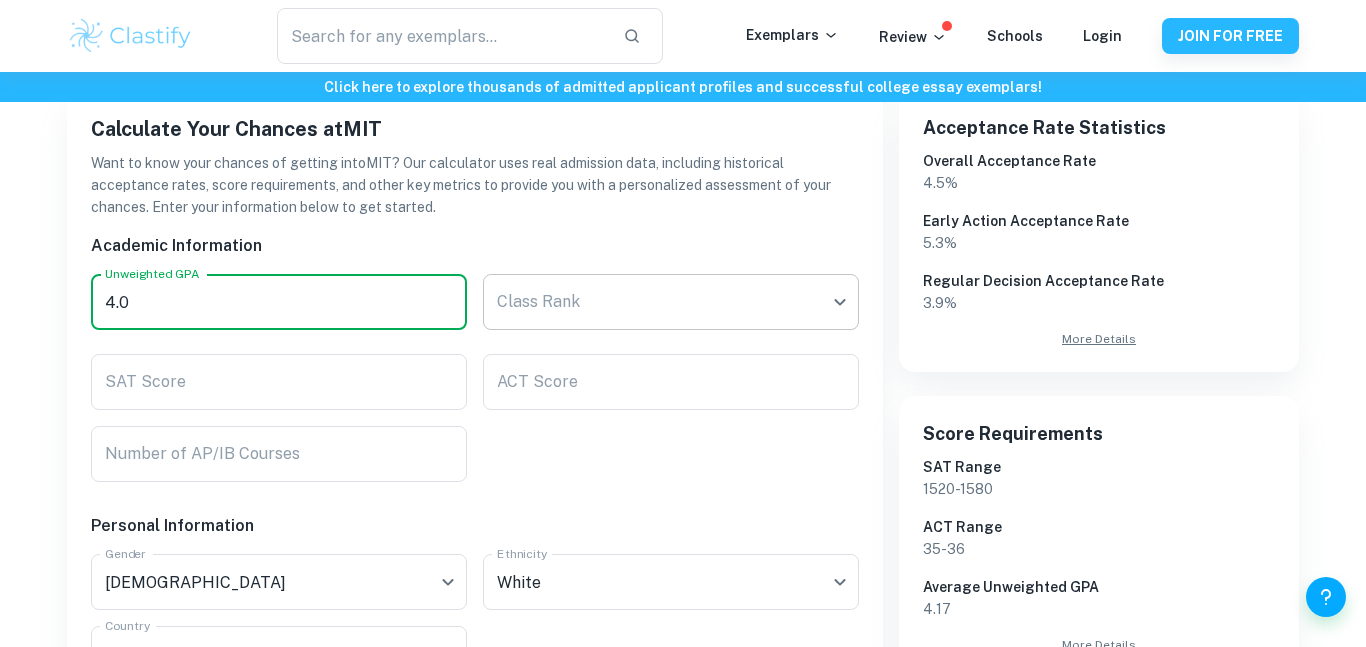 type on "4.0" 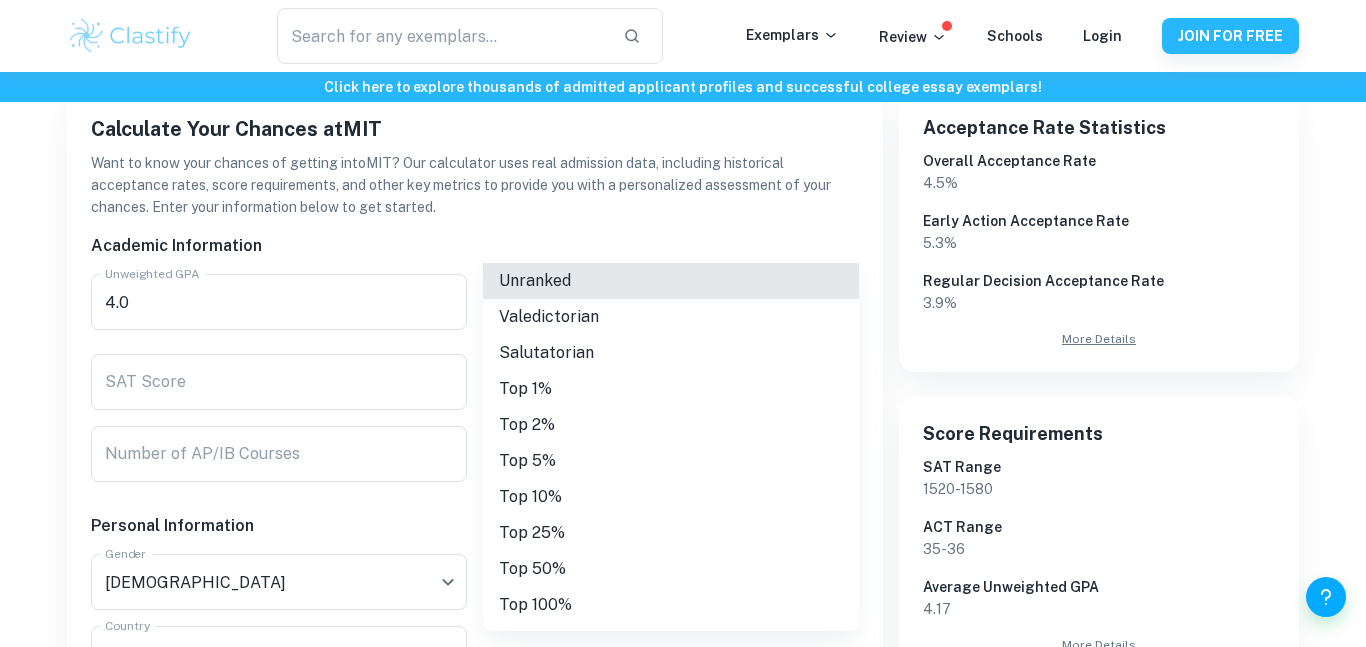 click on "Unranked" at bounding box center (671, 281) 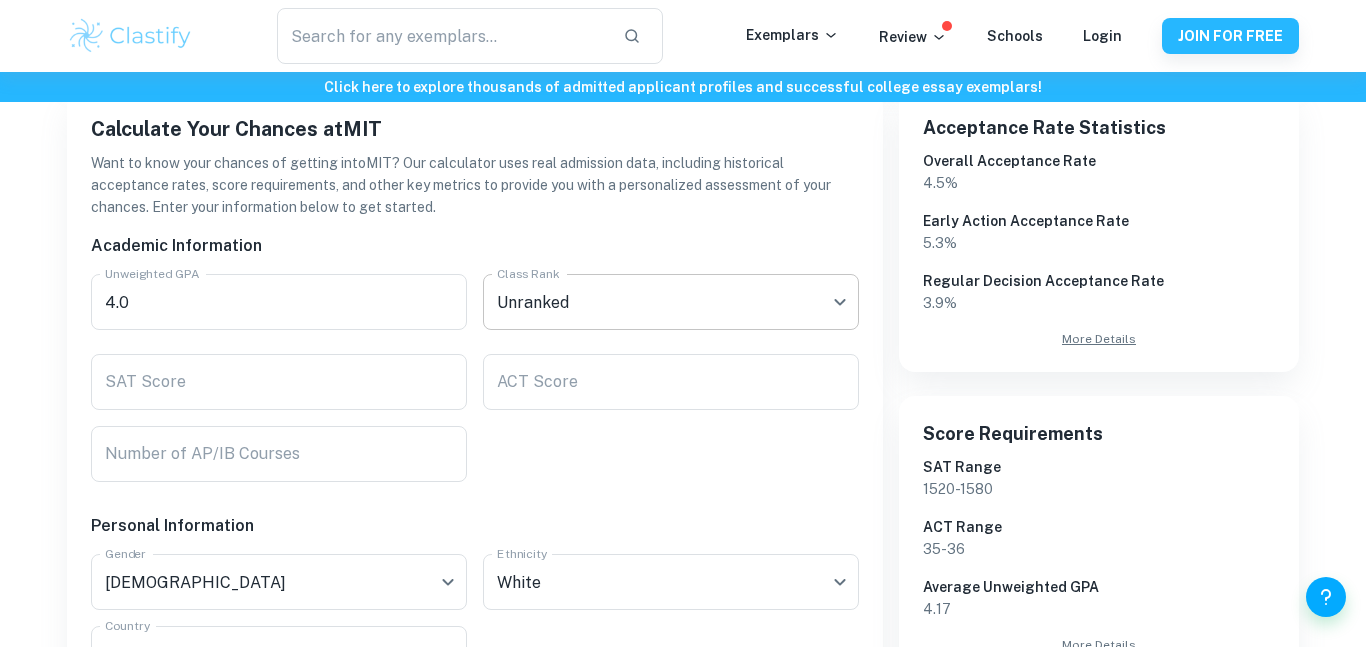 click on "We value your privacy We use cookies to enhance your browsing experience, serve personalised ads or content, and analyse our traffic. By clicking "Accept All", you consent to our use of cookies.   Cookie Policy Customise   Reject All   Accept All   Customise Consent Preferences   We use cookies to help you navigate efficiently and perform certain functions. You will find detailed information about all cookies under each consent category below. The cookies that are categorised as "Necessary" are stored on your browser as they are essential for enabling the basic functionalities of the site. ...  Show more For more information on how Google's third-party cookies operate and handle your data, see:   Google Privacy Policy Necessary Always Active Necessary cookies are required to enable the basic features of this site, such as providing secure log-in or adjusting your consent preferences. These cookies do not store any personally identifiable data. Functional Analytics Performance Advertisement Uncategorised" at bounding box center (683, 47) 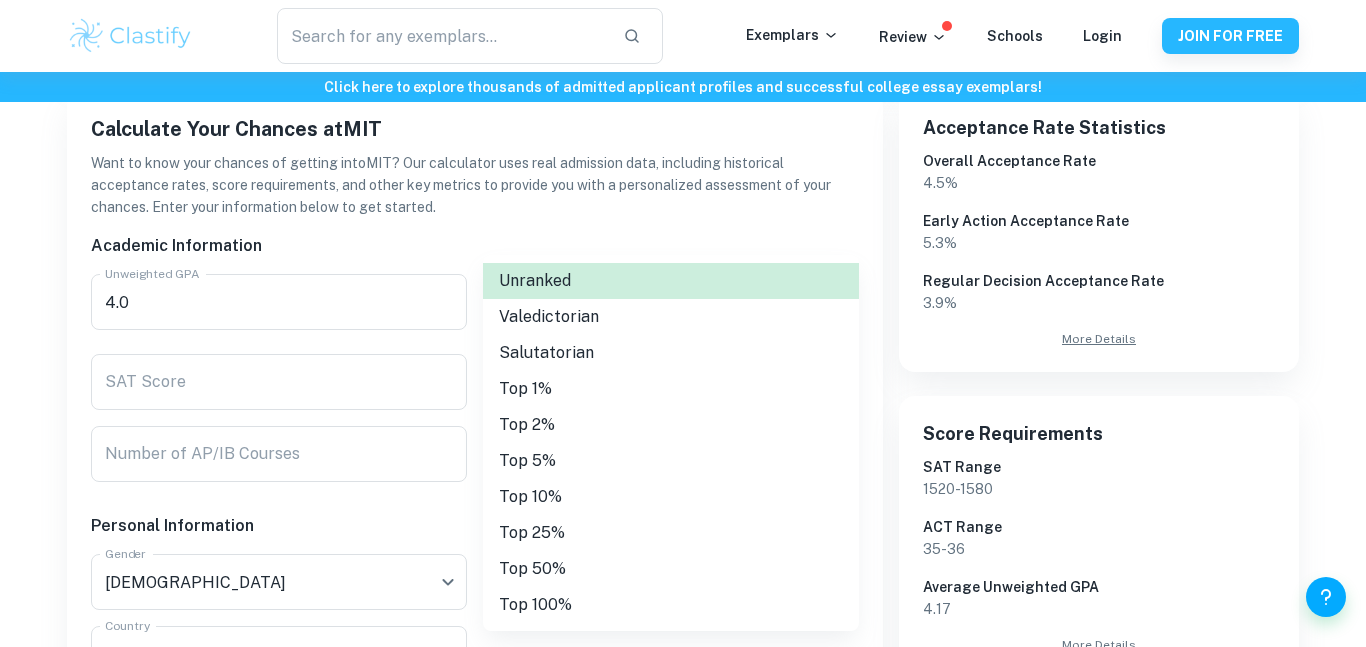 click at bounding box center (683, 323) 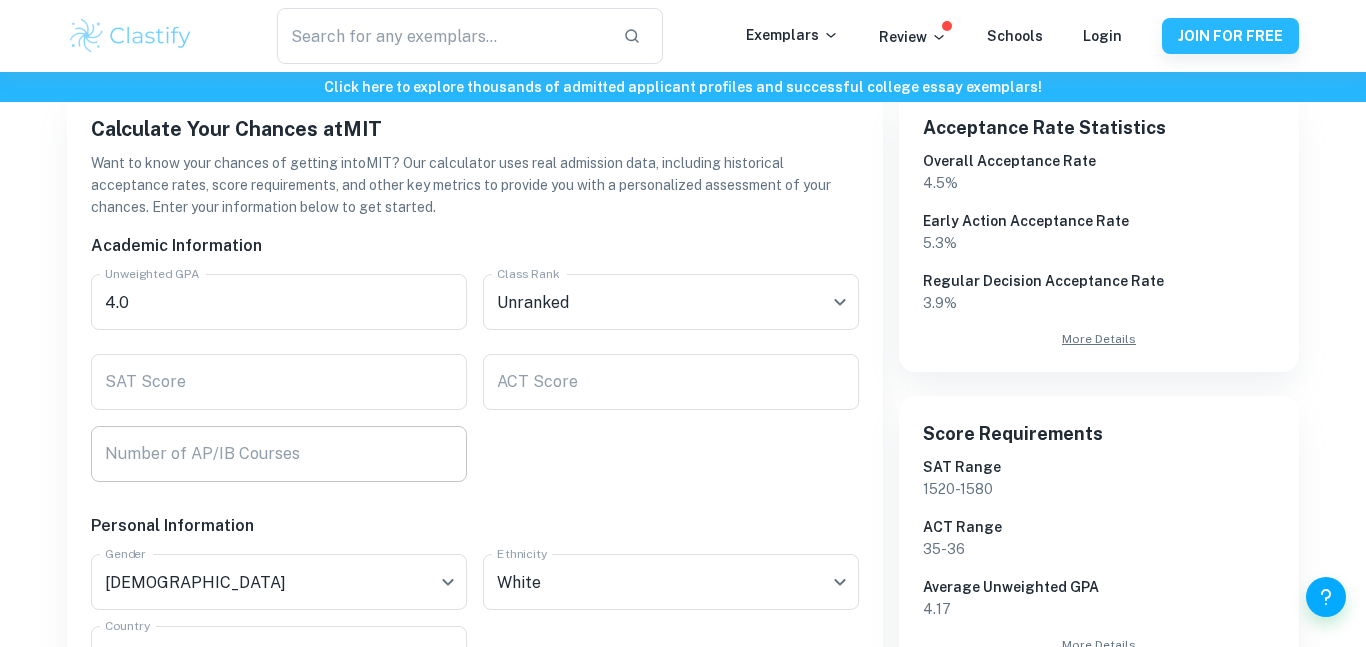 click on "Number of AP/IB Courses Number of AP/IB Courses" at bounding box center (279, 454) 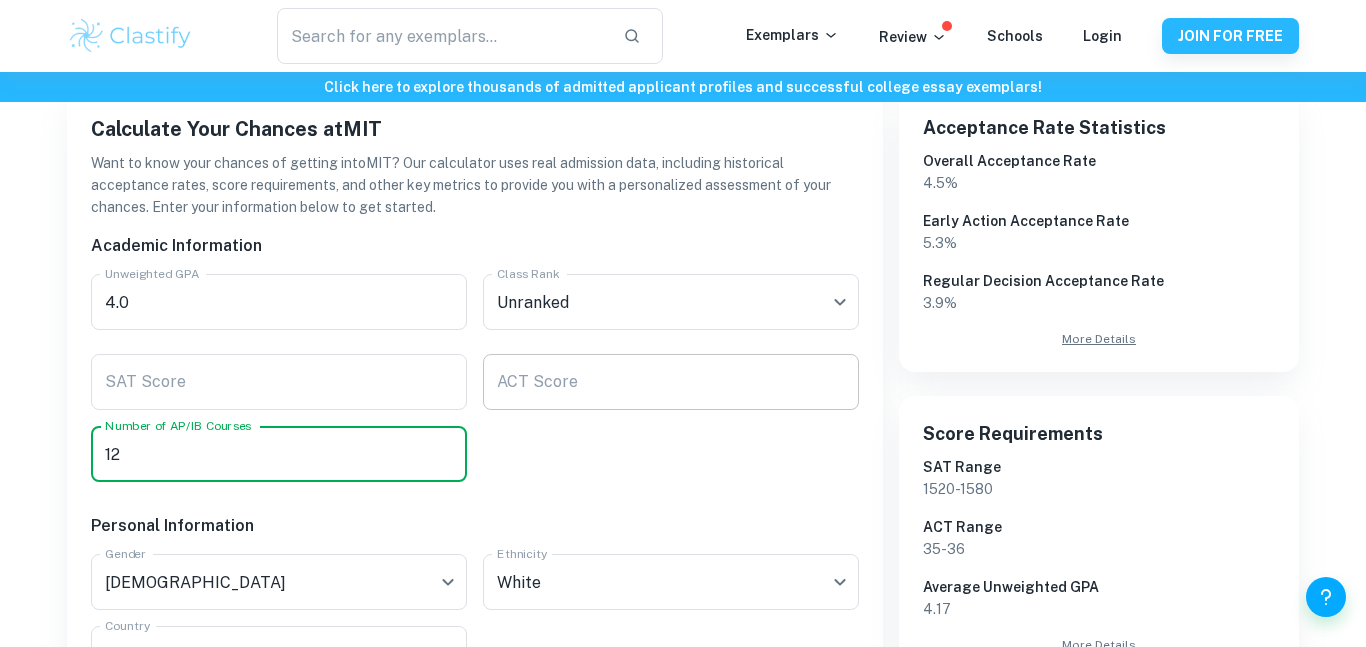 type on "12" 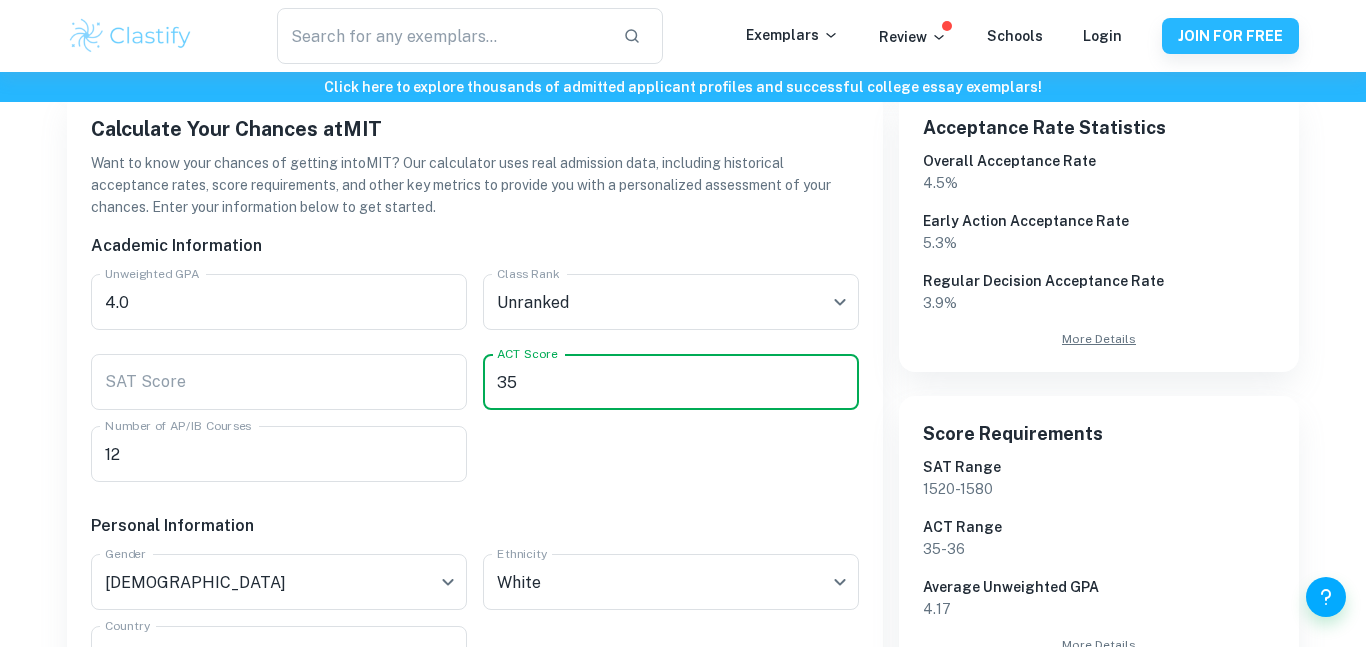 type on "35" 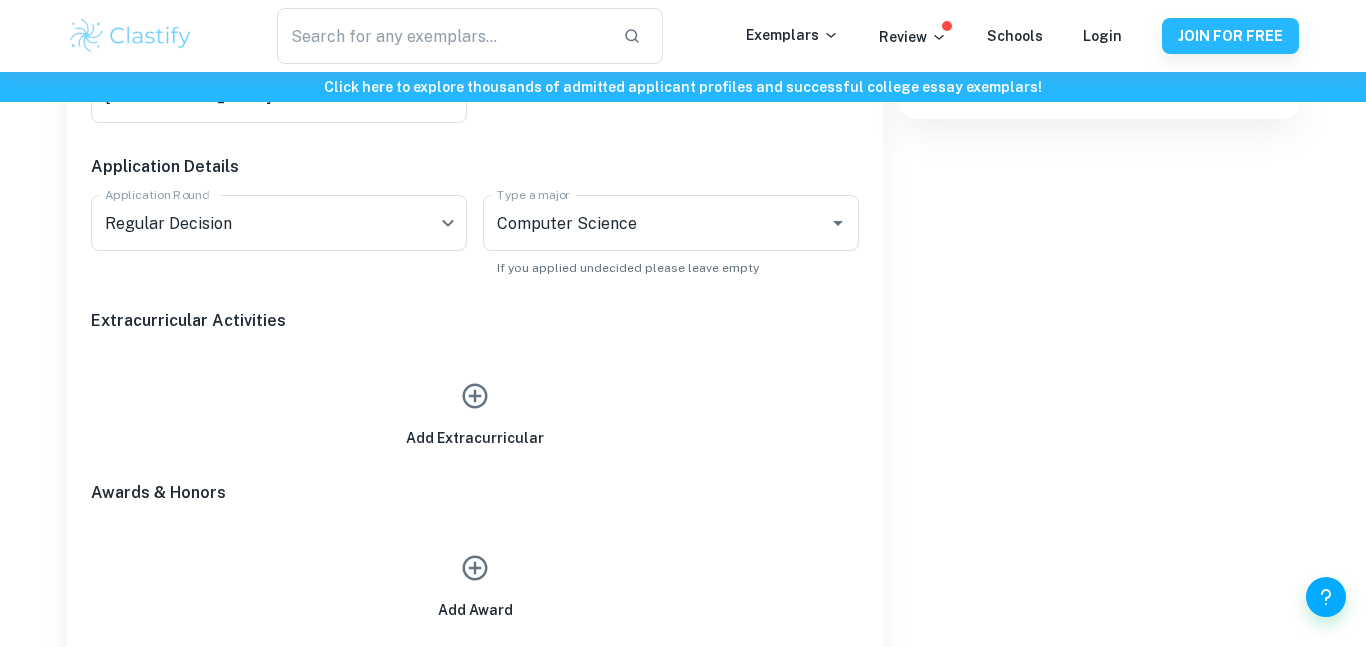 scroll, scrollTop: 948, scrollLeft: 0, axis: vertical 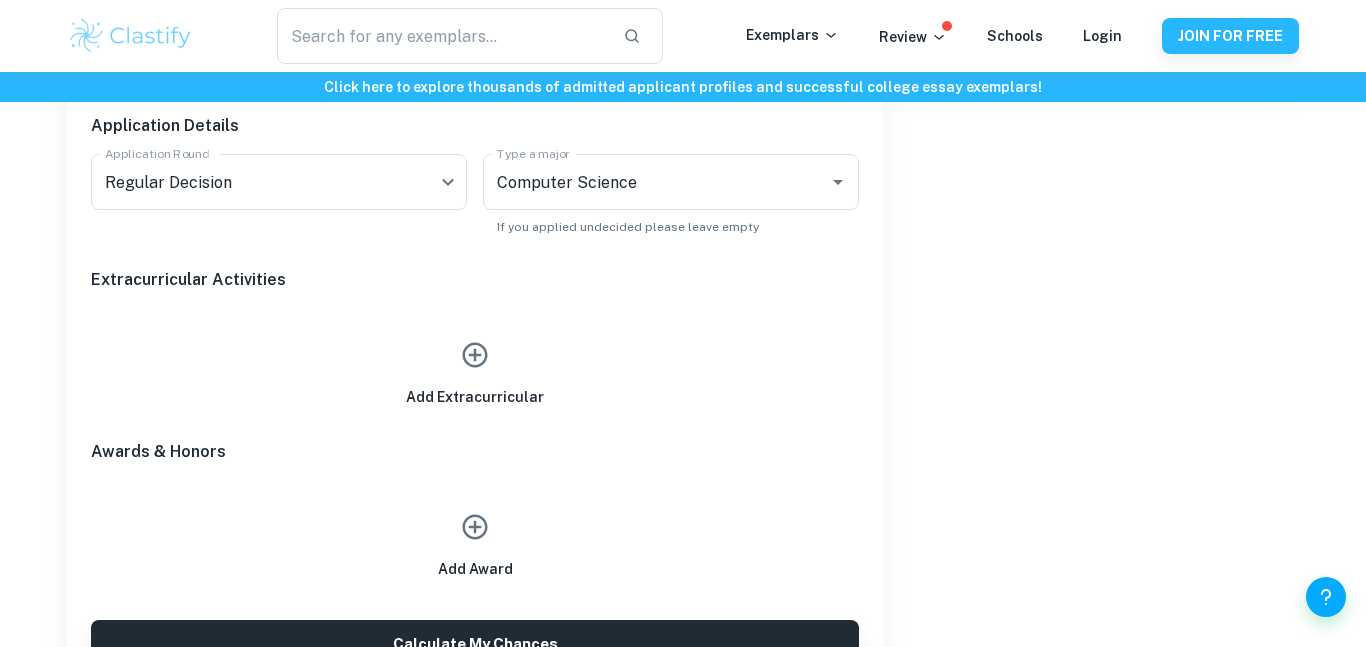 click 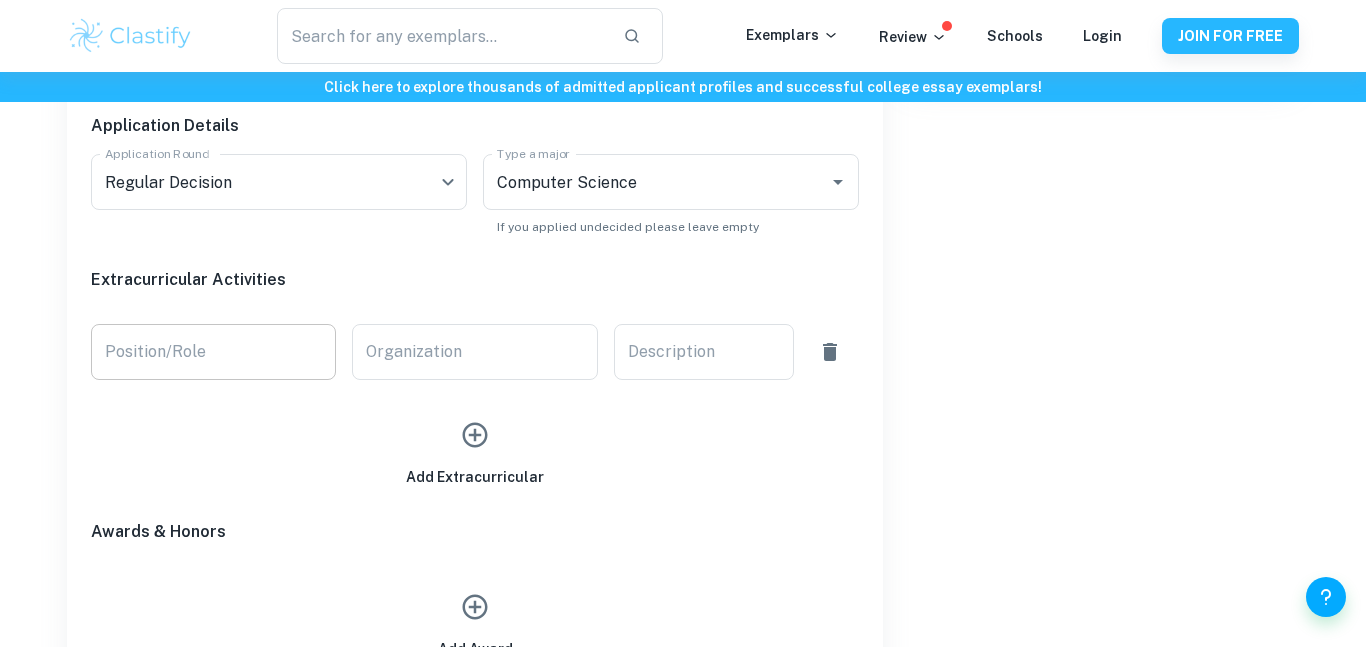 click on "Position/Role" at bounding box center (213, 352) 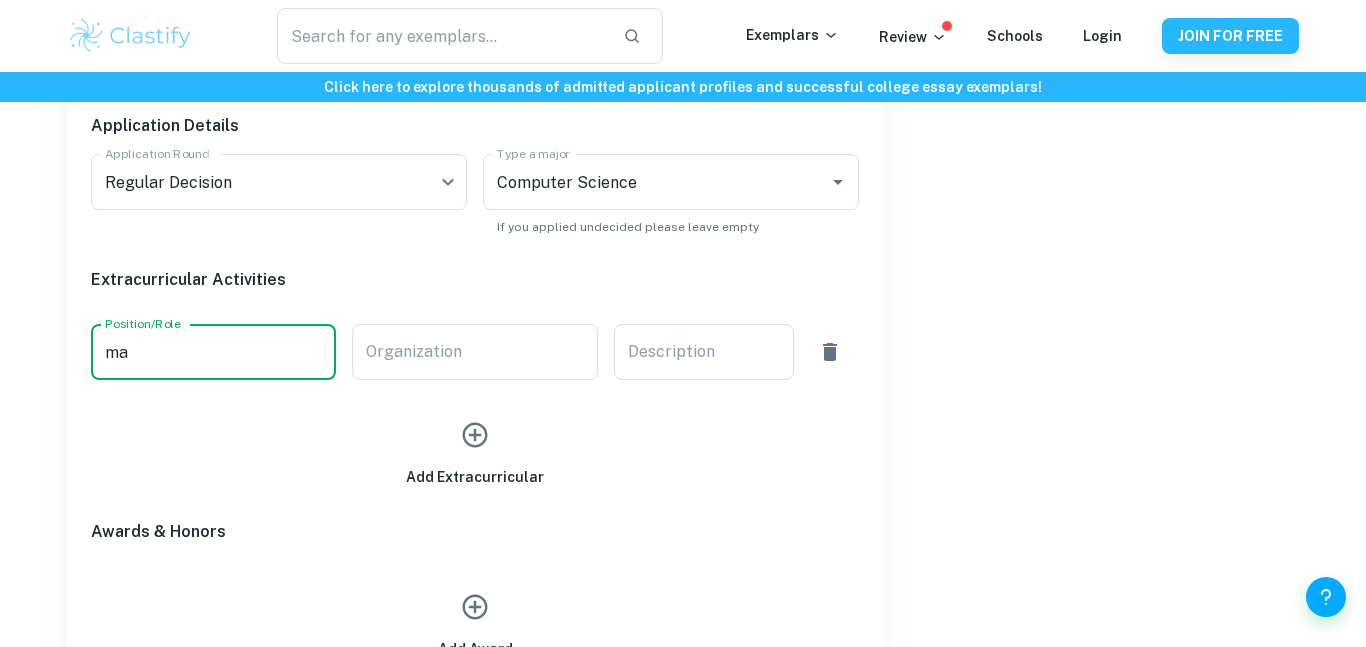 type on "m" 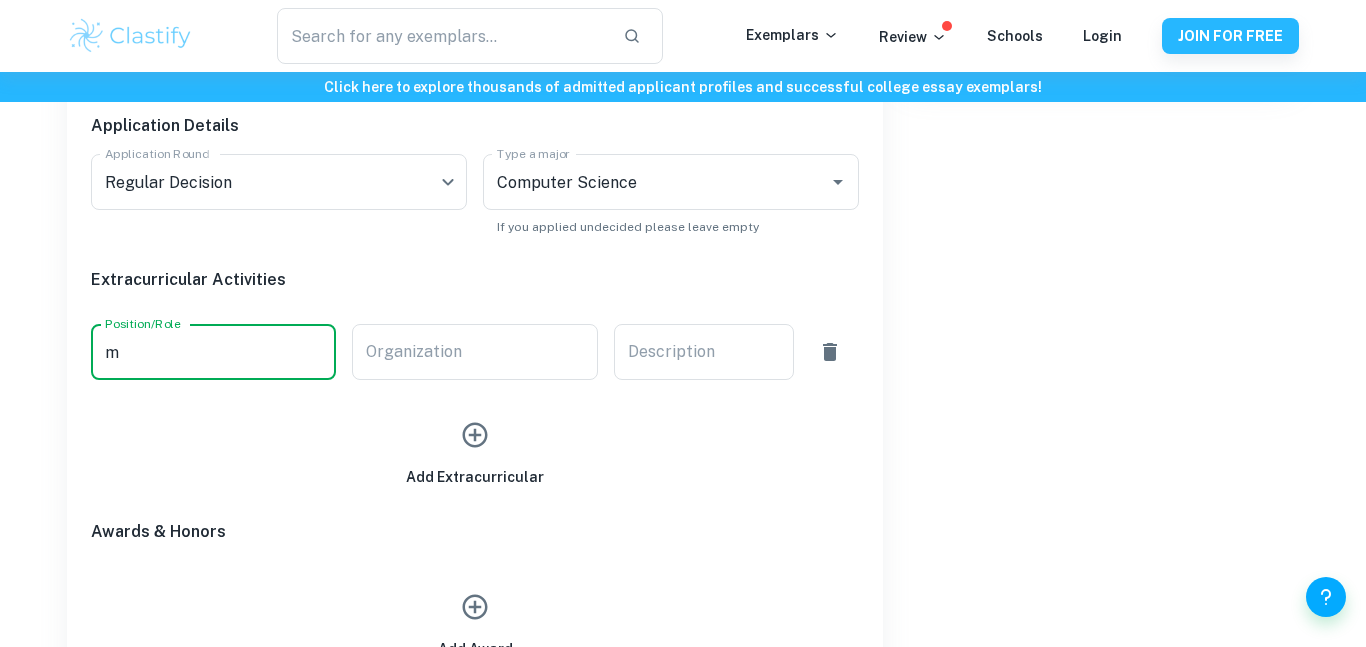 type 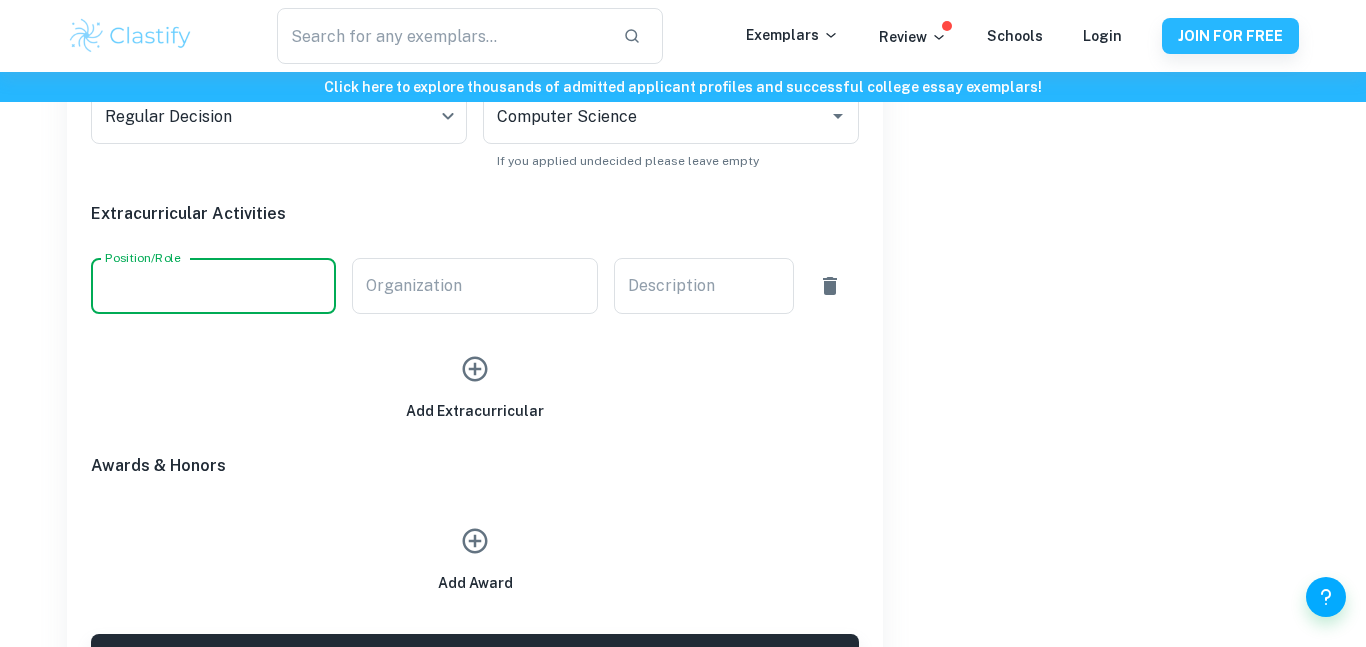 scroll, scrollTop: 1057, scrollLeft: 0, axis: vertical 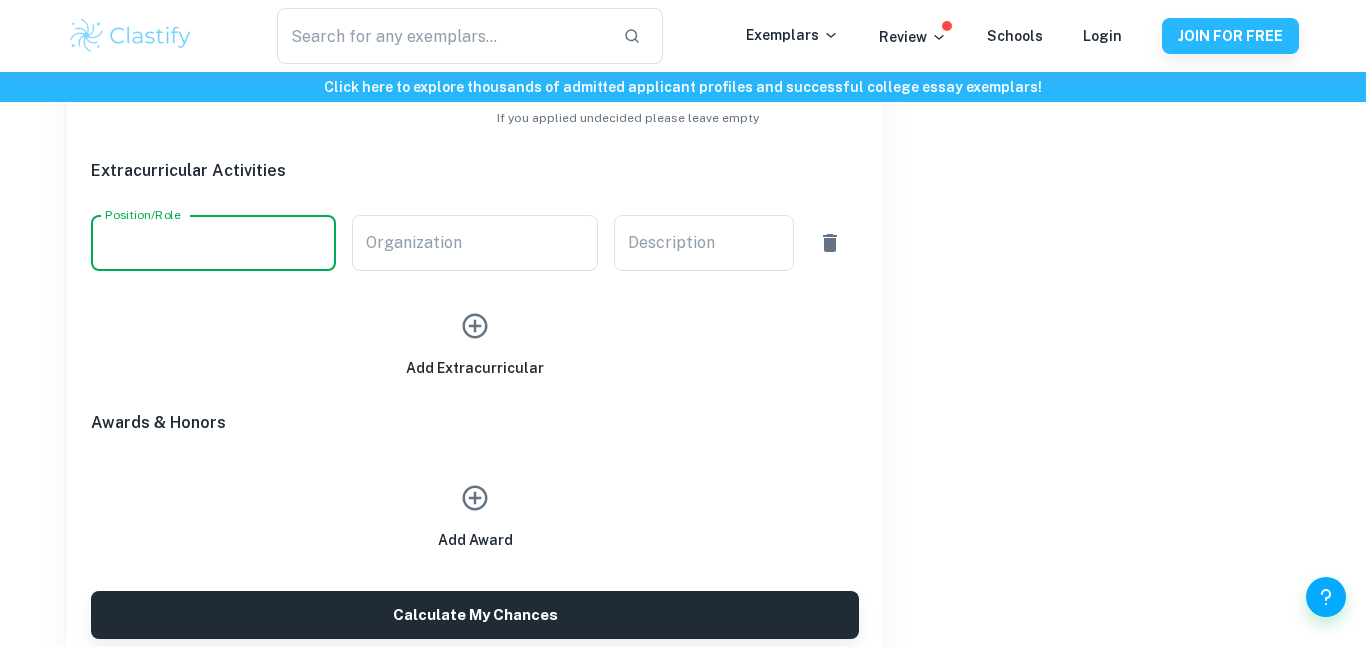 click at bounding box center [475, 498] 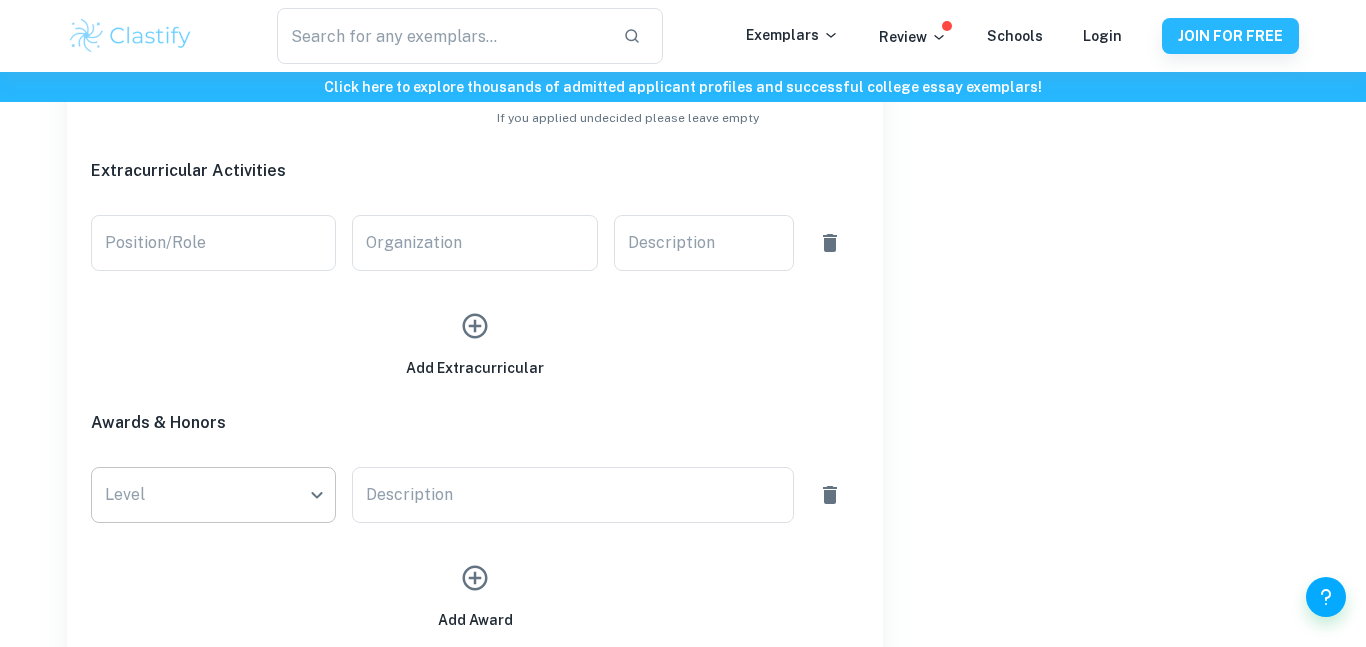 click on "We value your privacy We use cookies to enhance your browsing experience, serve personalised ads or content, and analyse our traffic. By clicking "Accept All", you consent to our use of cookies.   Cookie Policy Customise   Reject All   Accept All   Customise Consent Preferences   We use cookies to help you navigate efficiently and perform certain functions. You will find detailed information about all cookies under each consent category below. The cookies that are categorised as "Necessary" are stored on your browser as they are essential for enabling the basic functionalities of the site. ...  Show more For more information on how Google's third-party cookies operate and handle your data, see:   Google Privacy Policy Necessary Always Active Necessary cookies are required to enable the basic features of this site, such as providing secure log-in or adjusting your consent preferences. These cookies do not store any personally identifiable data. Functional Analytics Performance Advertisement Uncategorised" at bounding box center [683, -662] 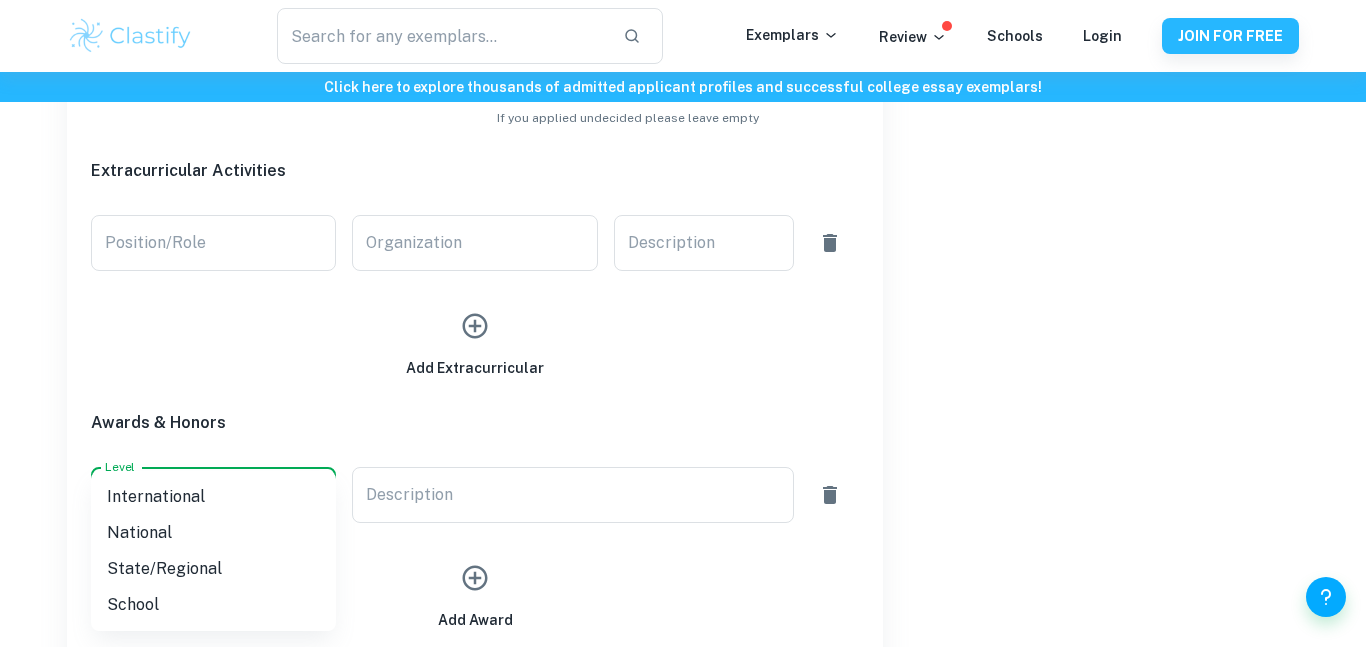 click on "State/Regional" at bounding box center (213, 569) 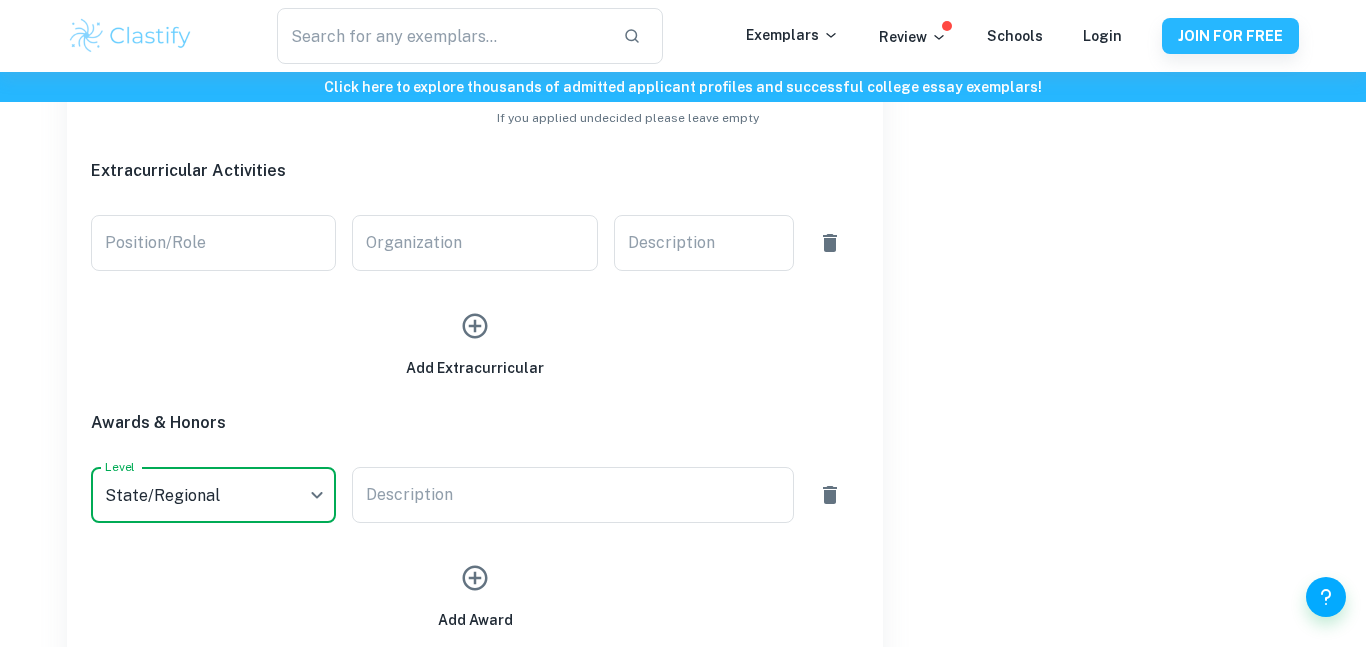 scroll, scrollTop: 1266, scrollLeft: 0, axis: vertical 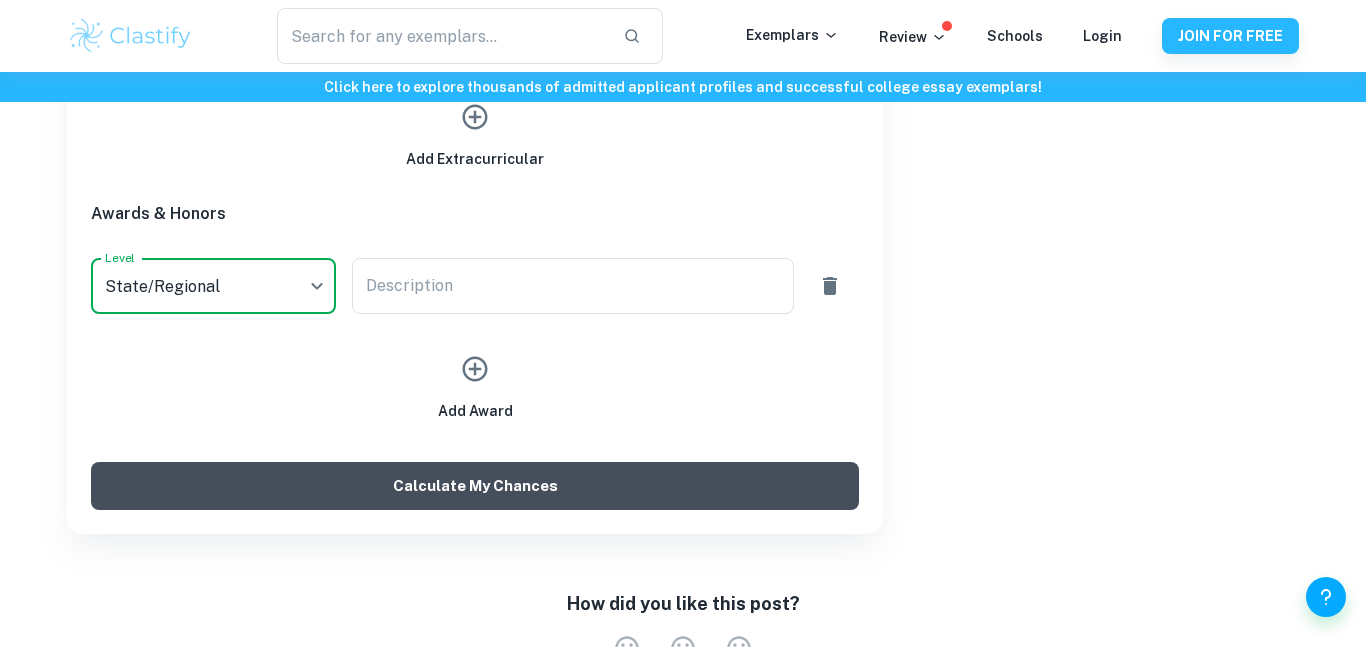 click on "Calculate My Chances" at bounding box center [475, 486] 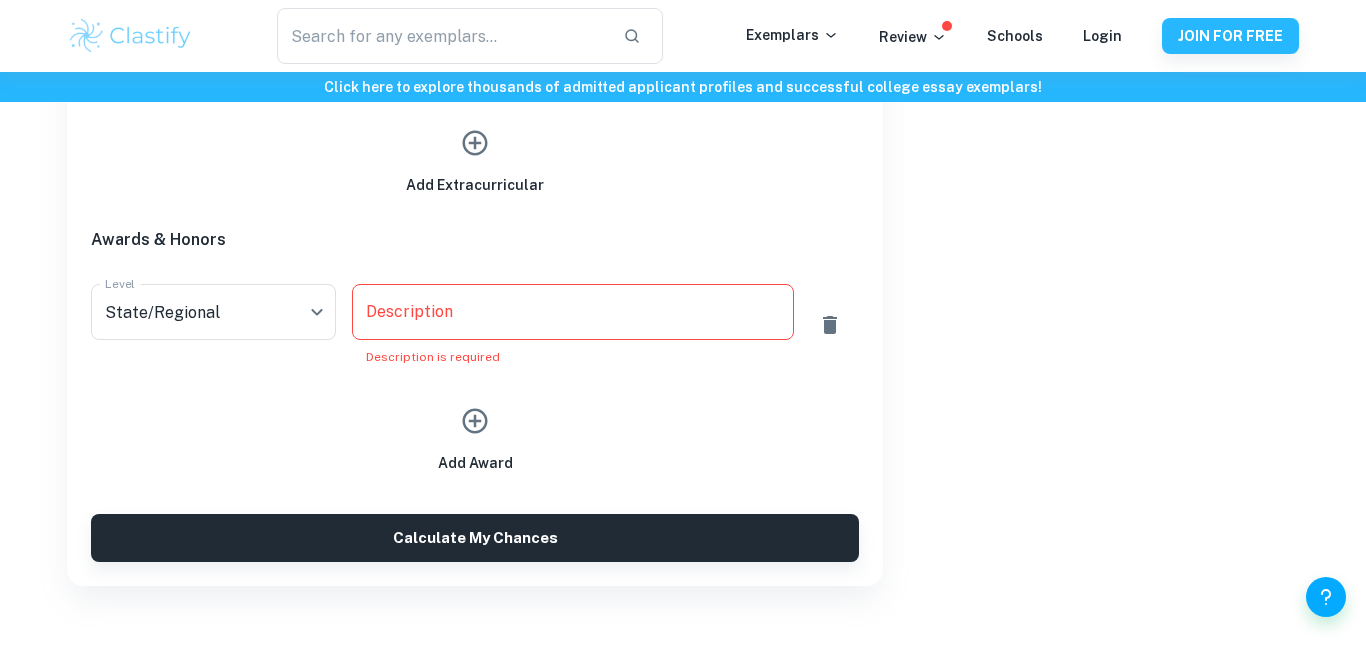 click on "Description x Description Description is required" at bounding box center (572, 325) 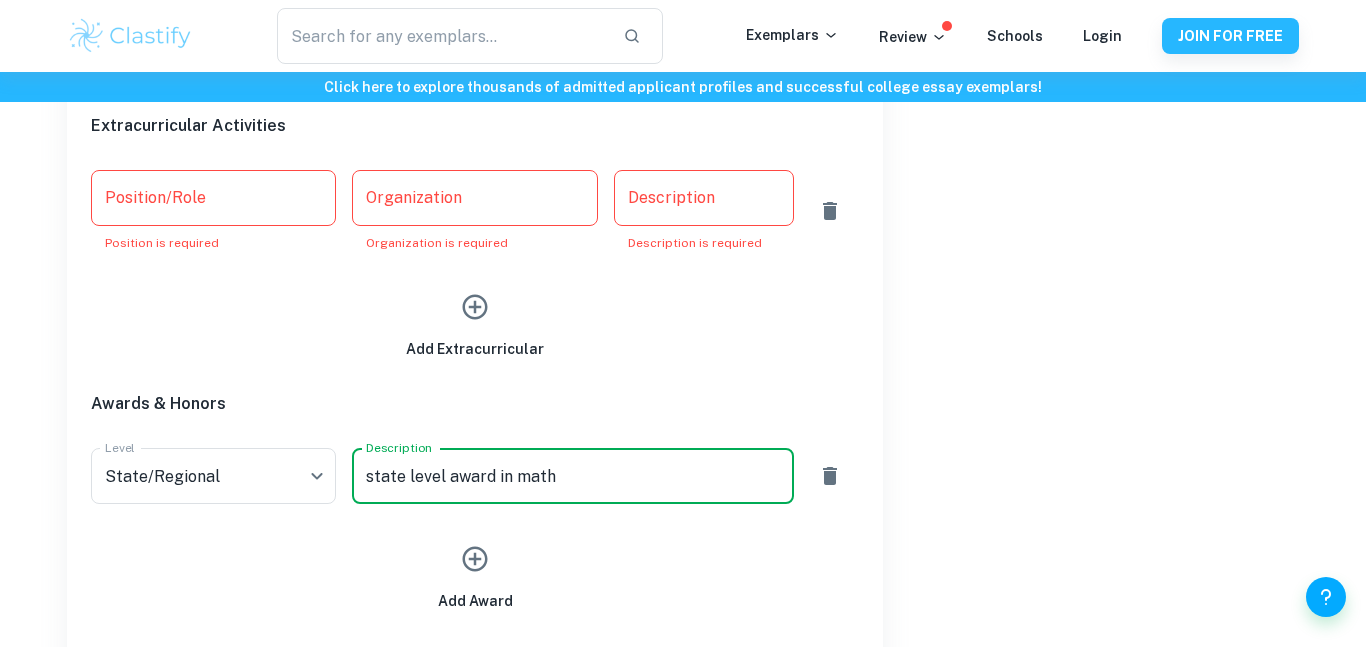 scroll, scrollTop: 1100, scrollLeft: 0, axis: vertical 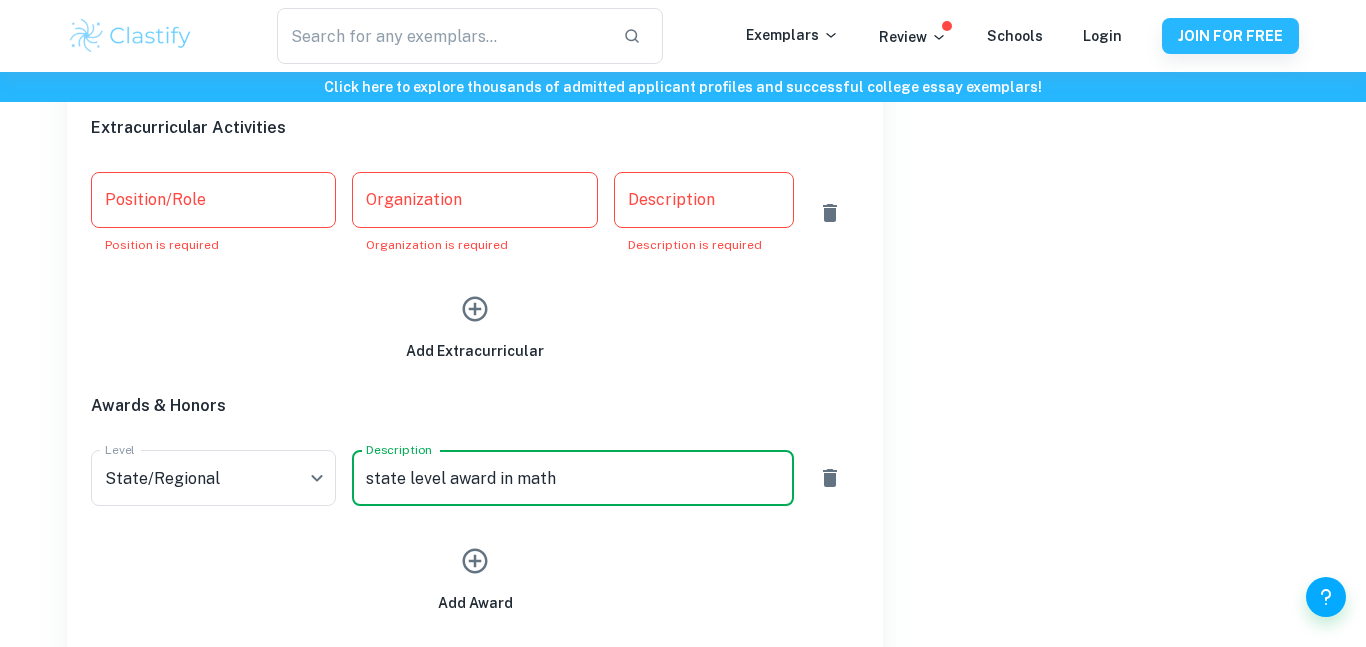 type on "state level award in math" 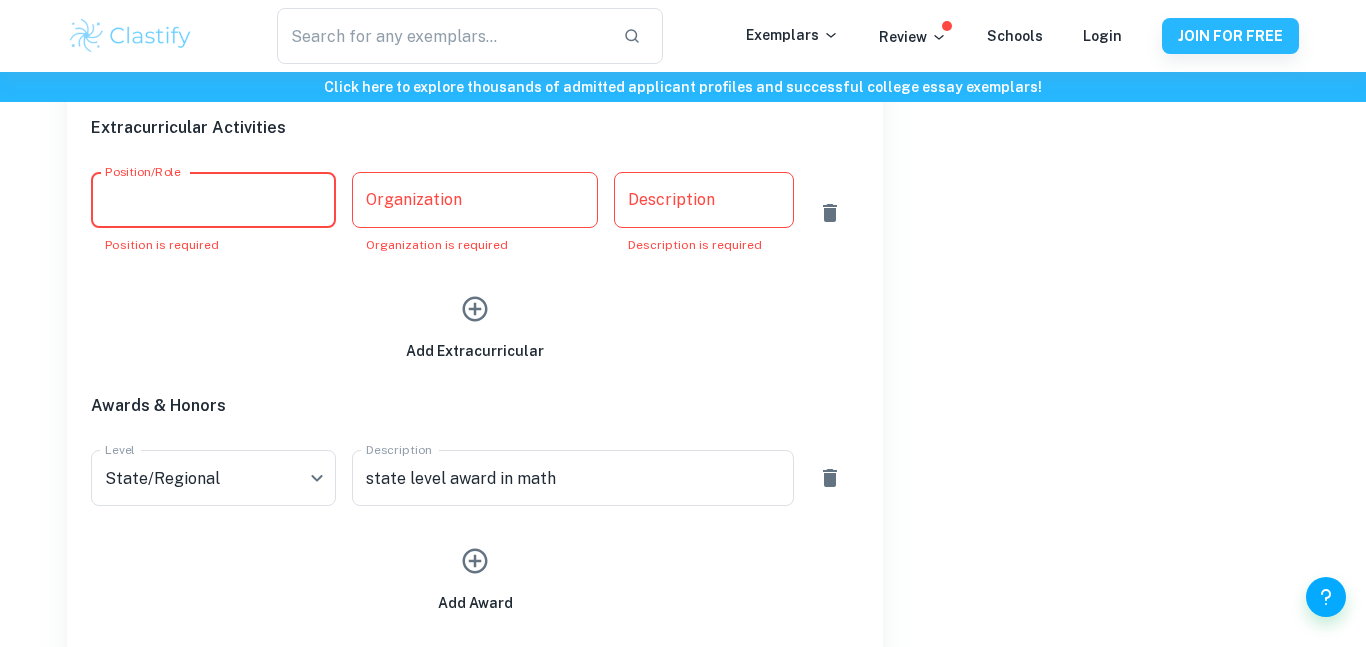 click on "Organization Organization Organization is required" at bounding box center [474, 213] 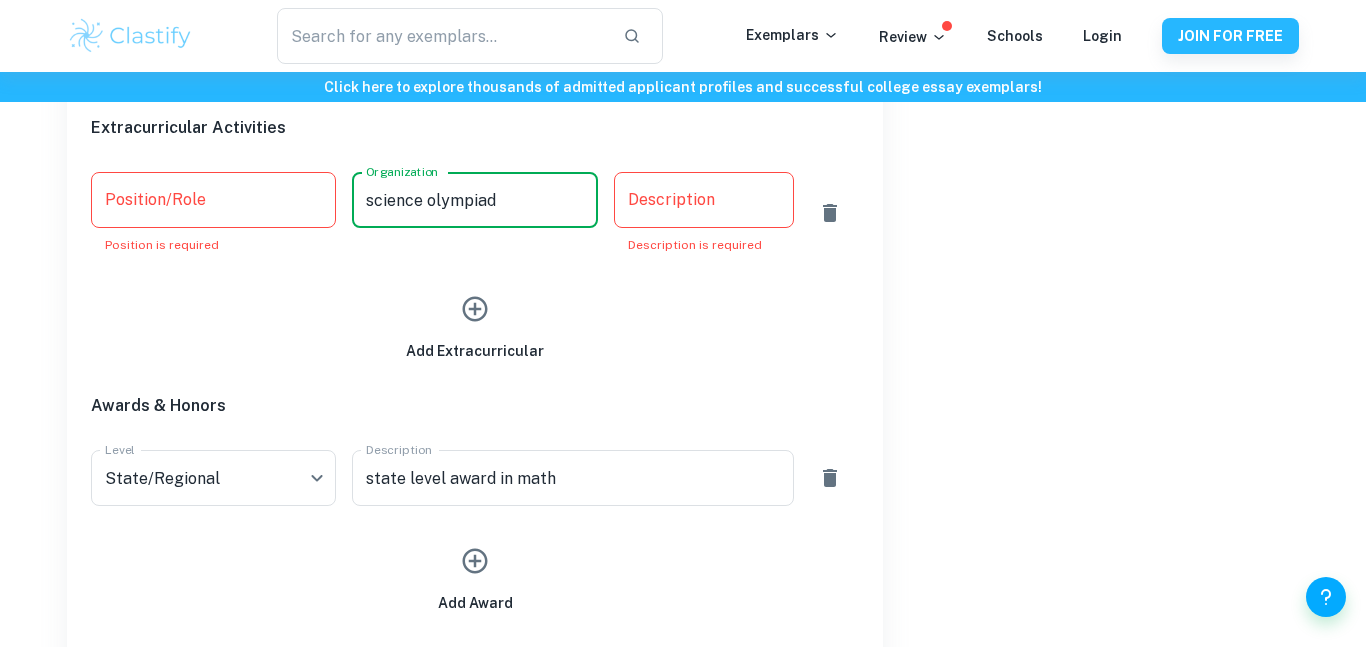type on "science olympiad" 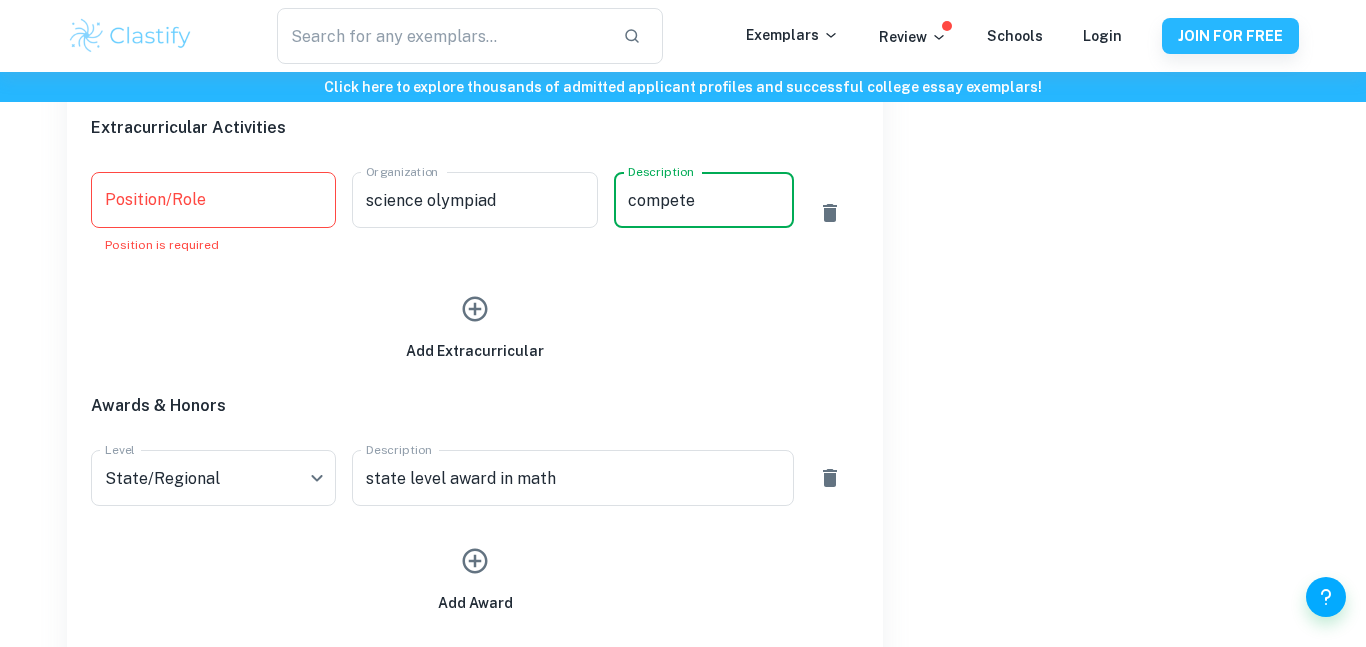type on "compete" 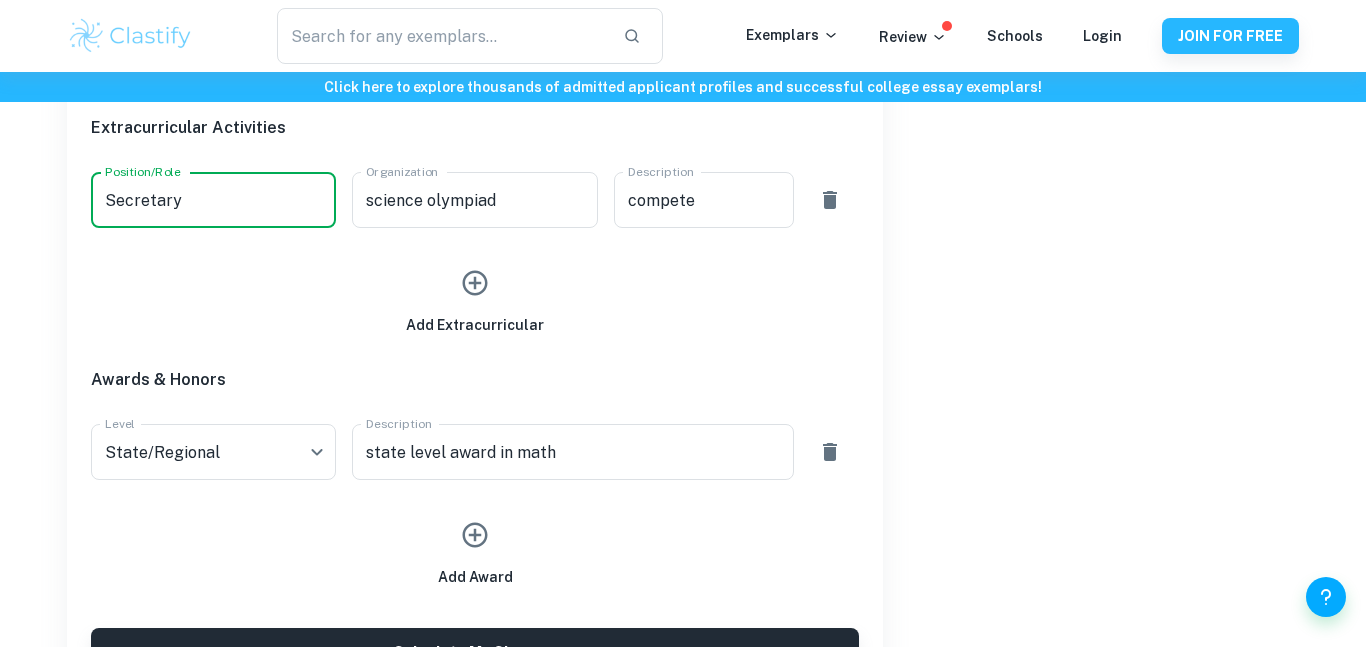 type on "Secretary" 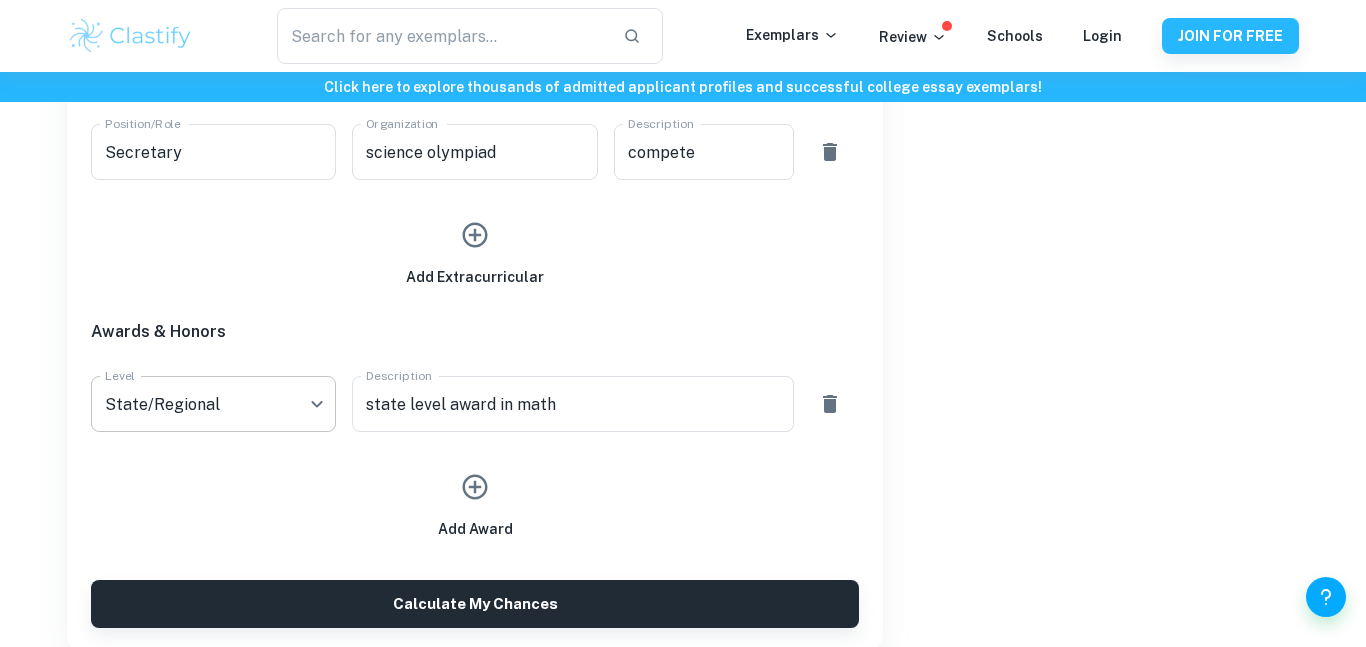 scroll, scrollTop: 1033, scrollLeft: 0, axis: vertical 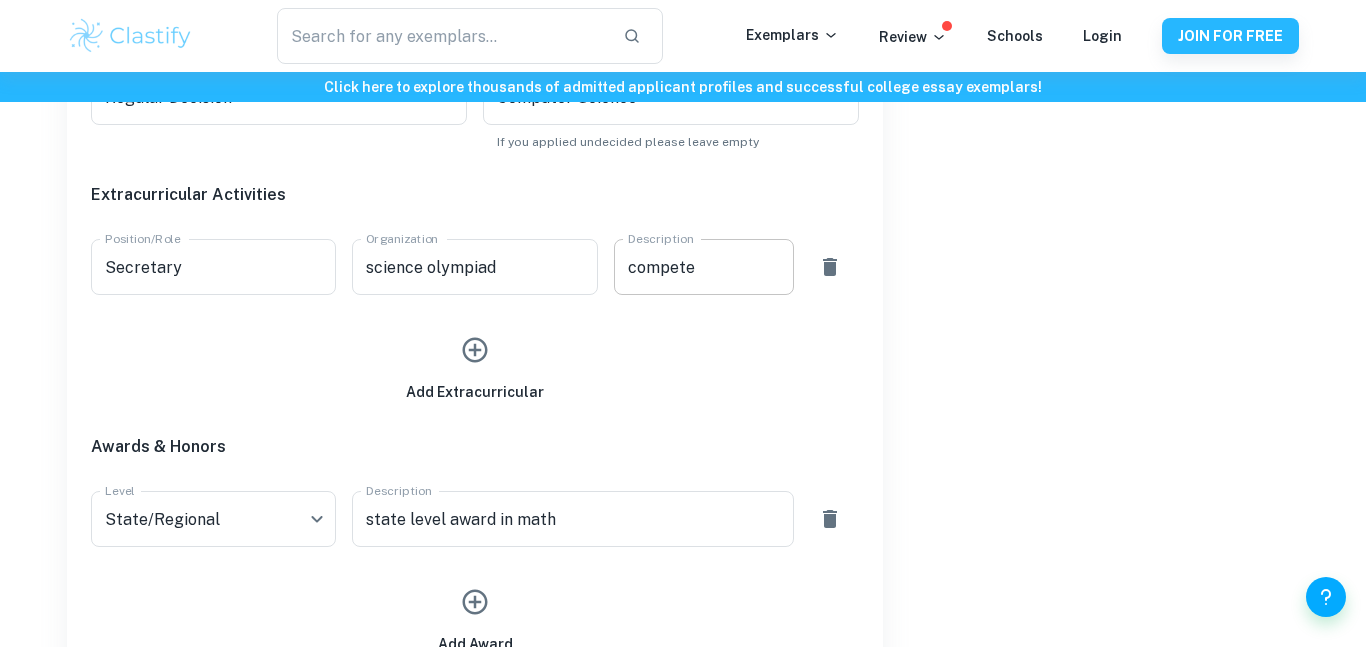 click on "compete" at bounding box center [704, 267] 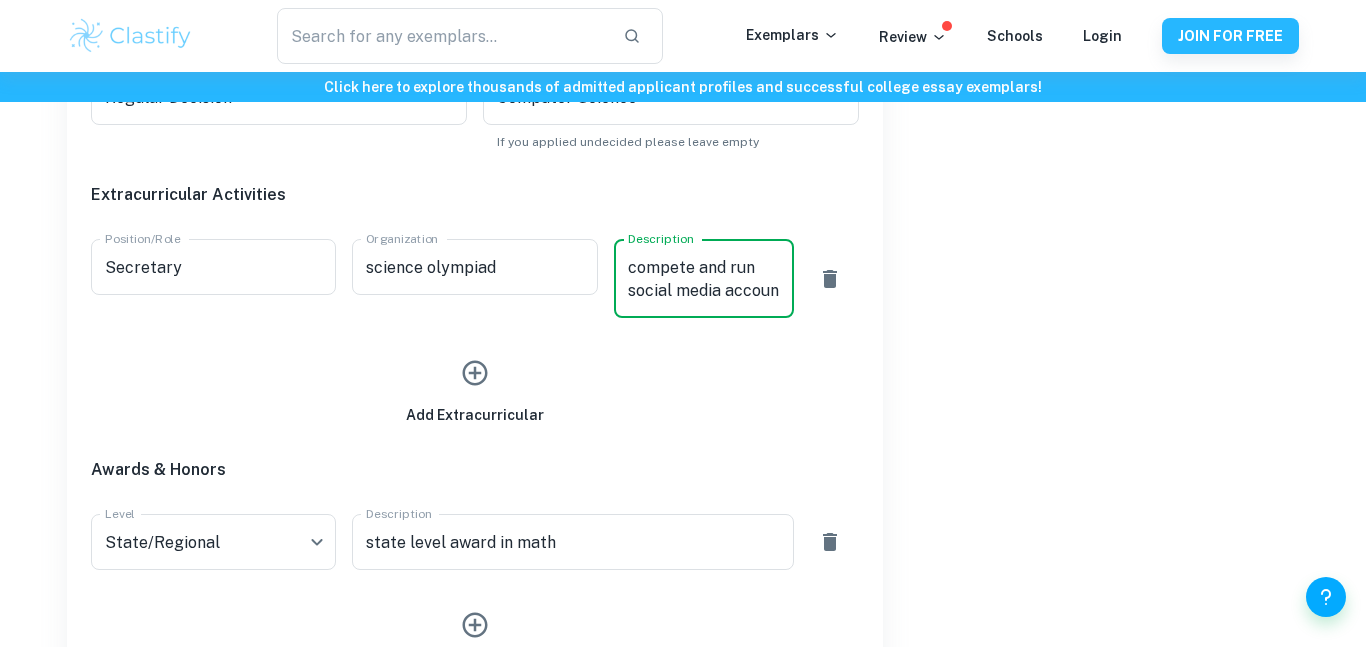 type on "compete and run social media account" 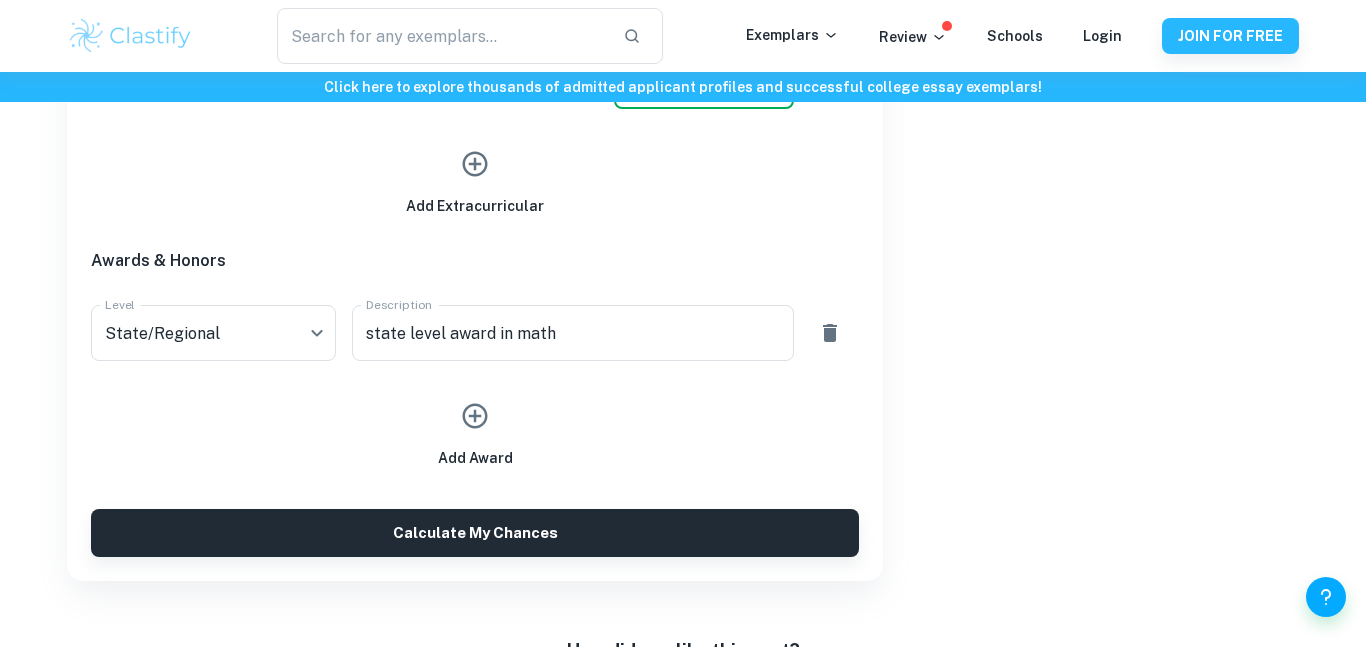 scroll, scrollTop: 1338, scrollLeft: 0, axis: vertical 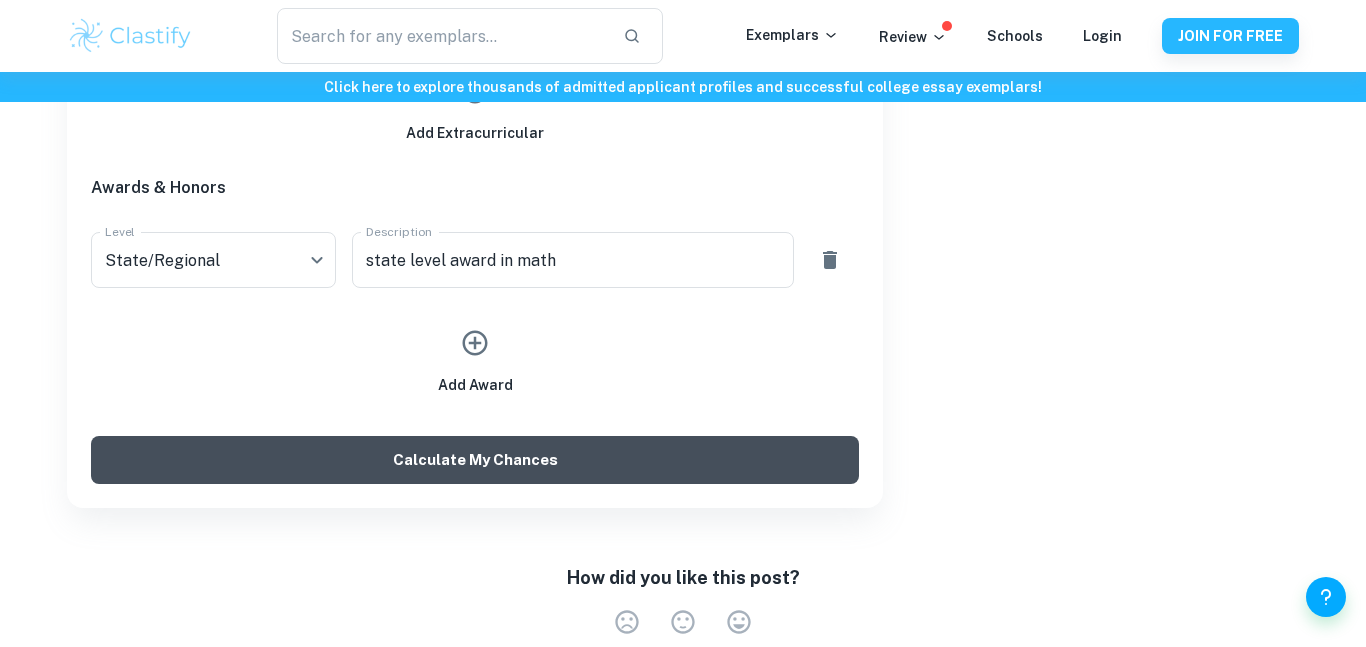 click on "Calculate My Chances" at bounding box center (475, 460) 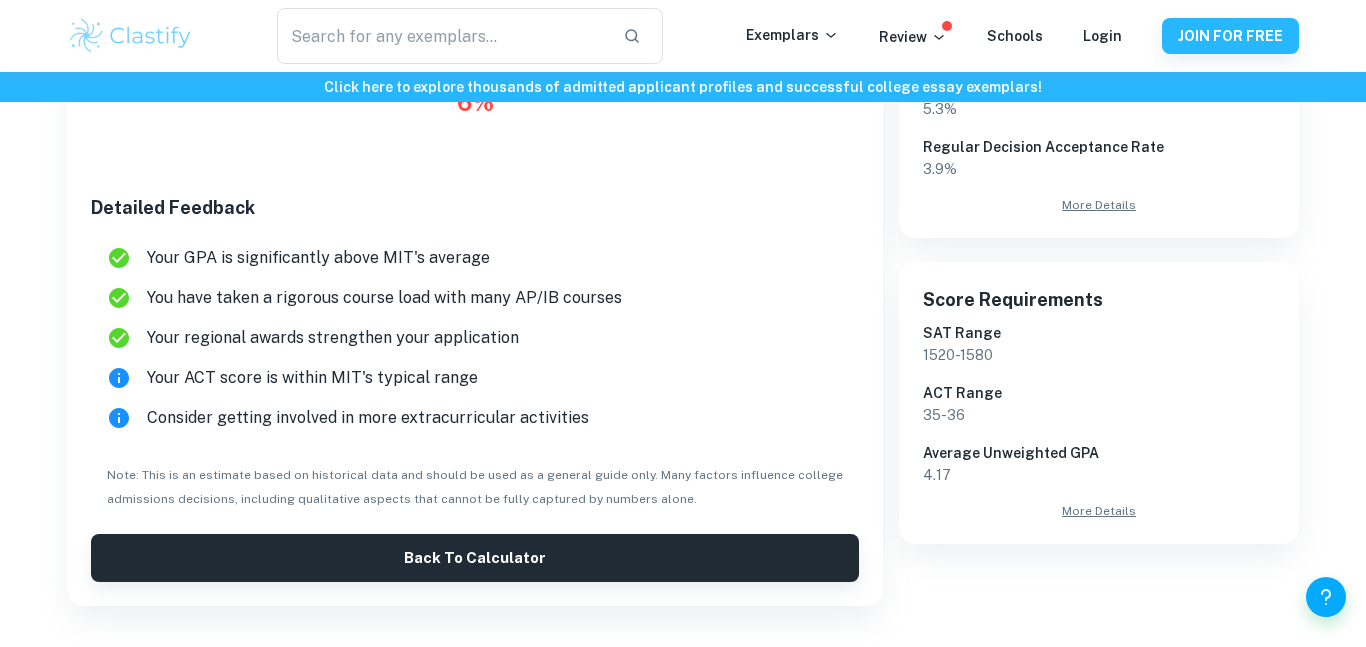 scroll, scrollTop: 491, scrollLeft: 0, axis: vertical 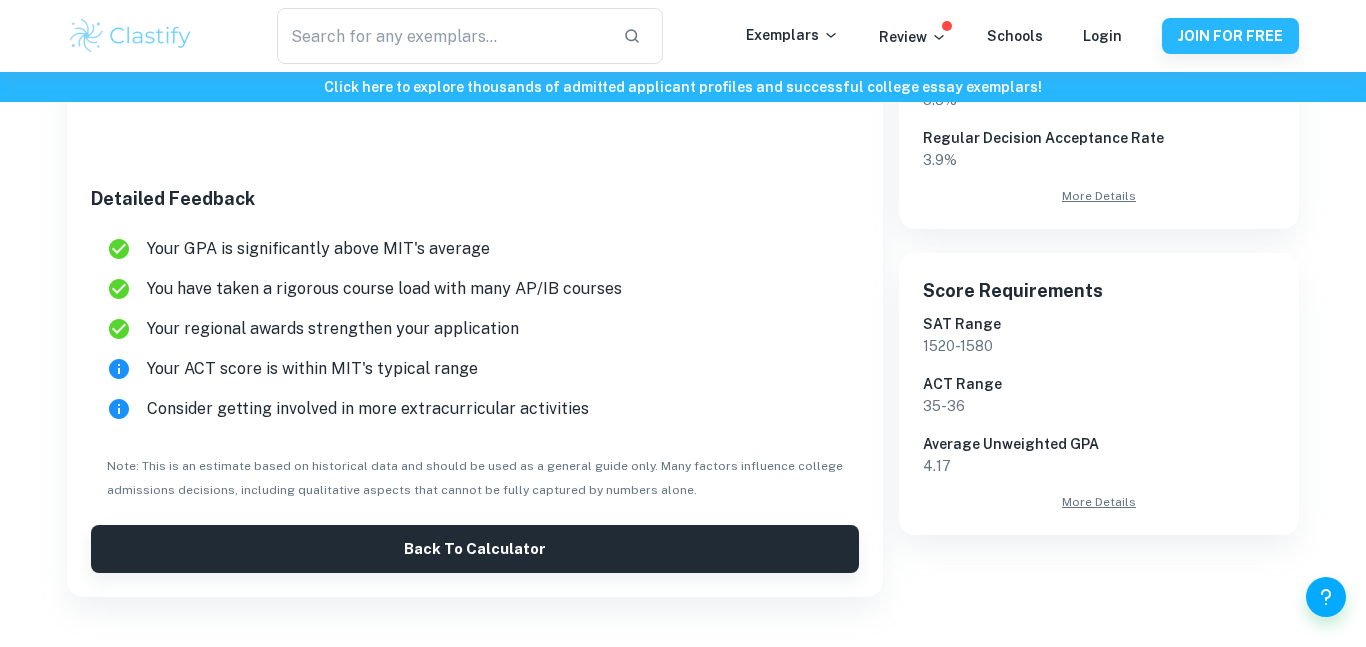 click 